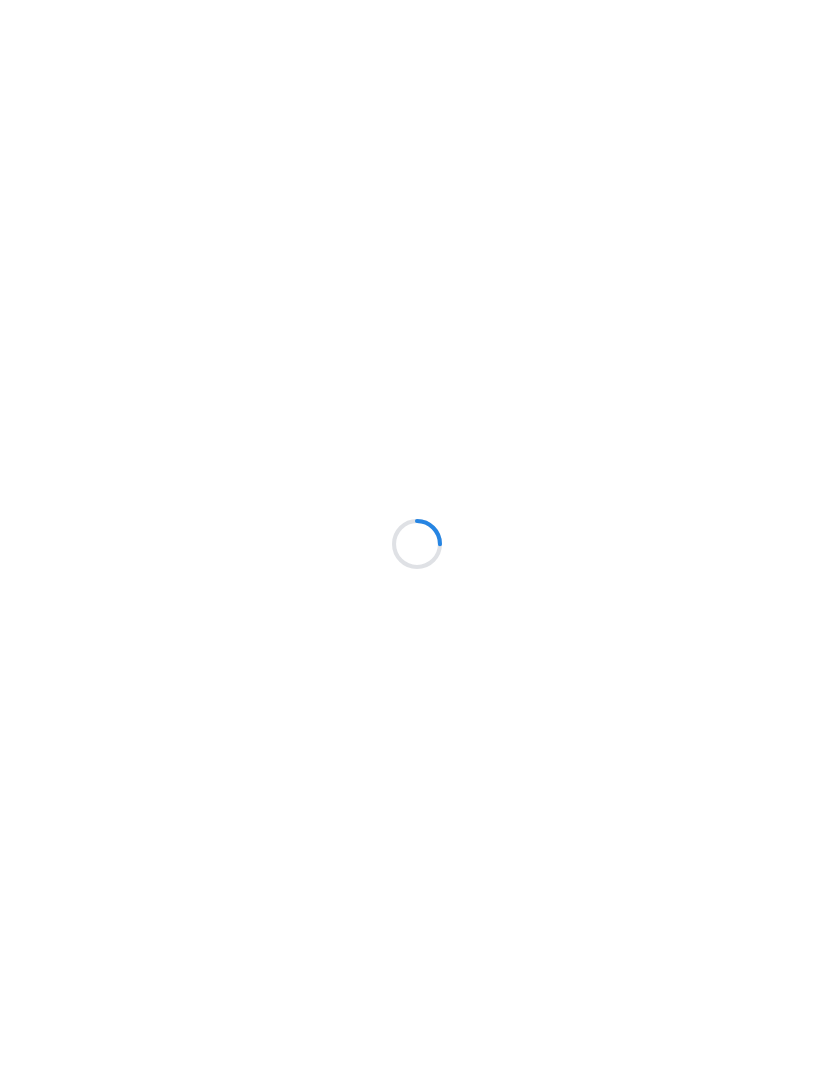 scroll, scrollTop: 0, scrollLeft: 0, axis: both 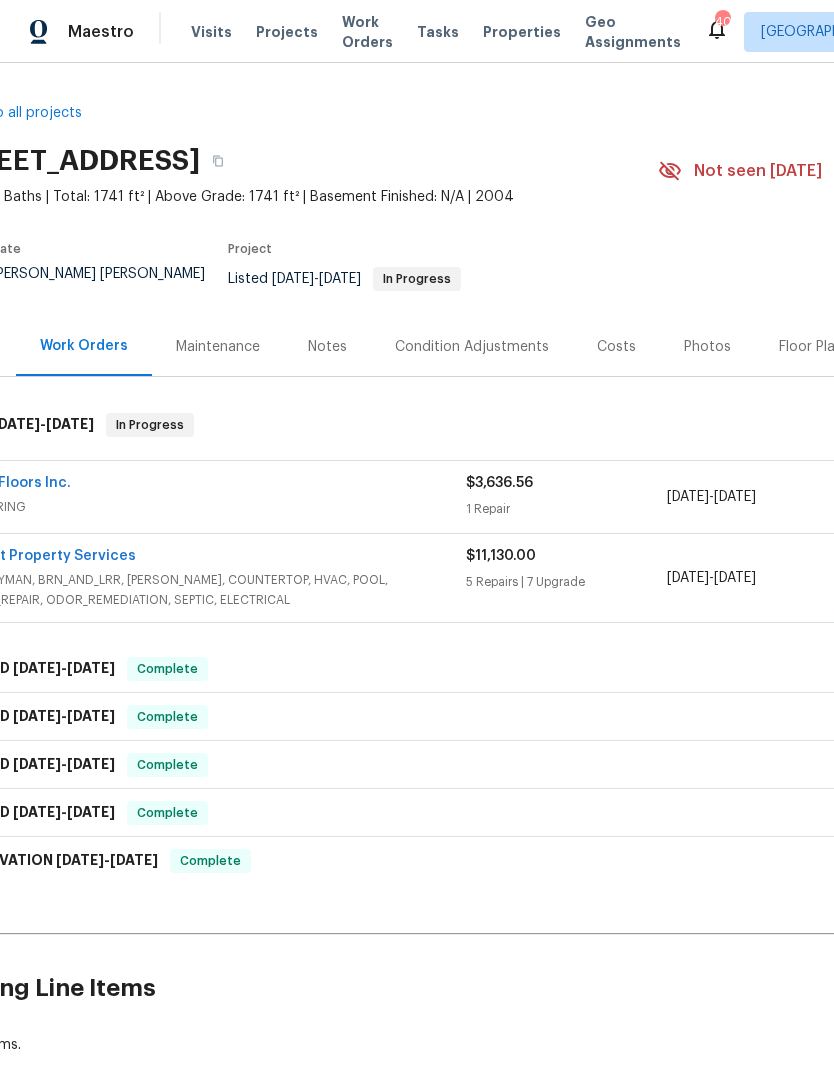 click on "Scout Property Services" at bounding box center (50, 556) 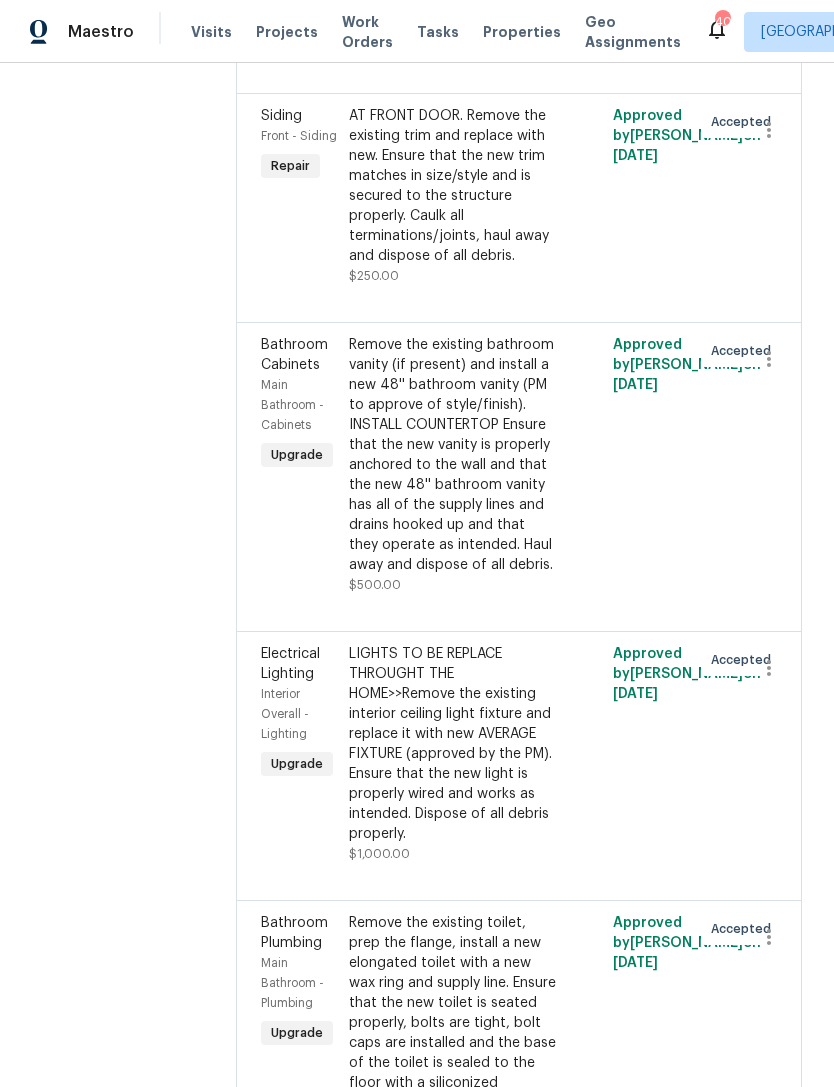 scroll, scrollTop: 2026, scrollLeft: 0, axis: vertical 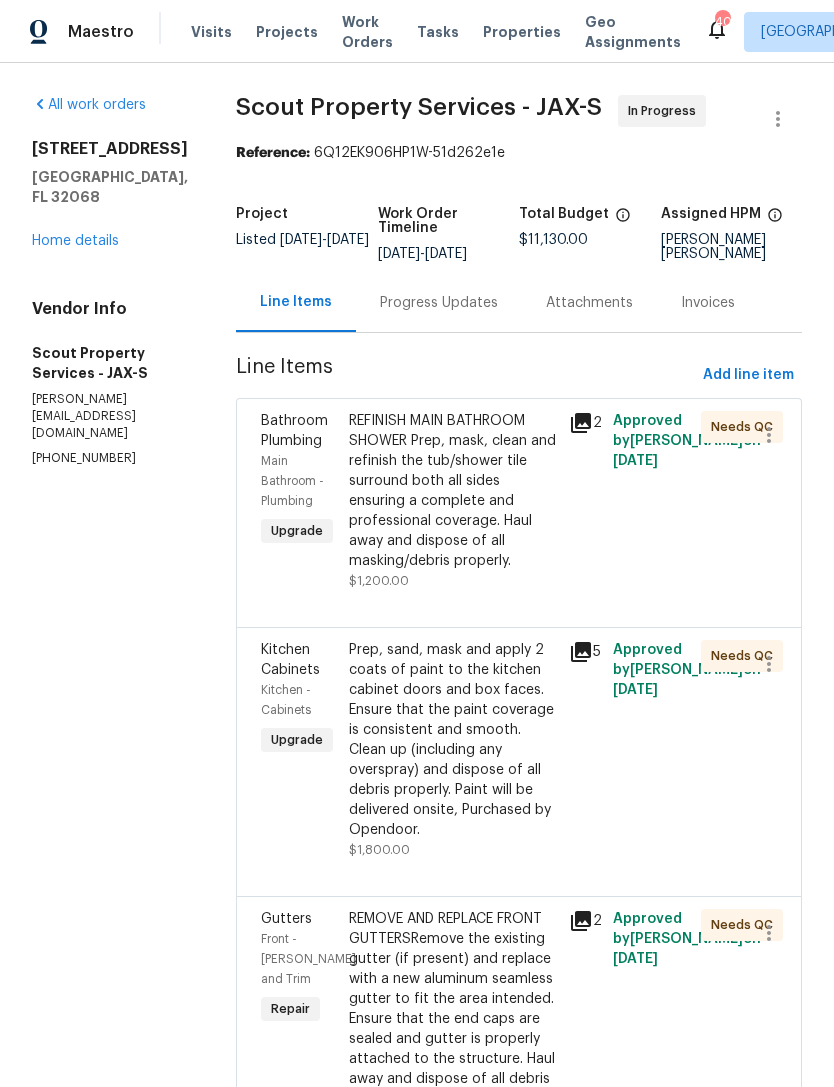 click on "Home details" at bounding box center (75, 241) 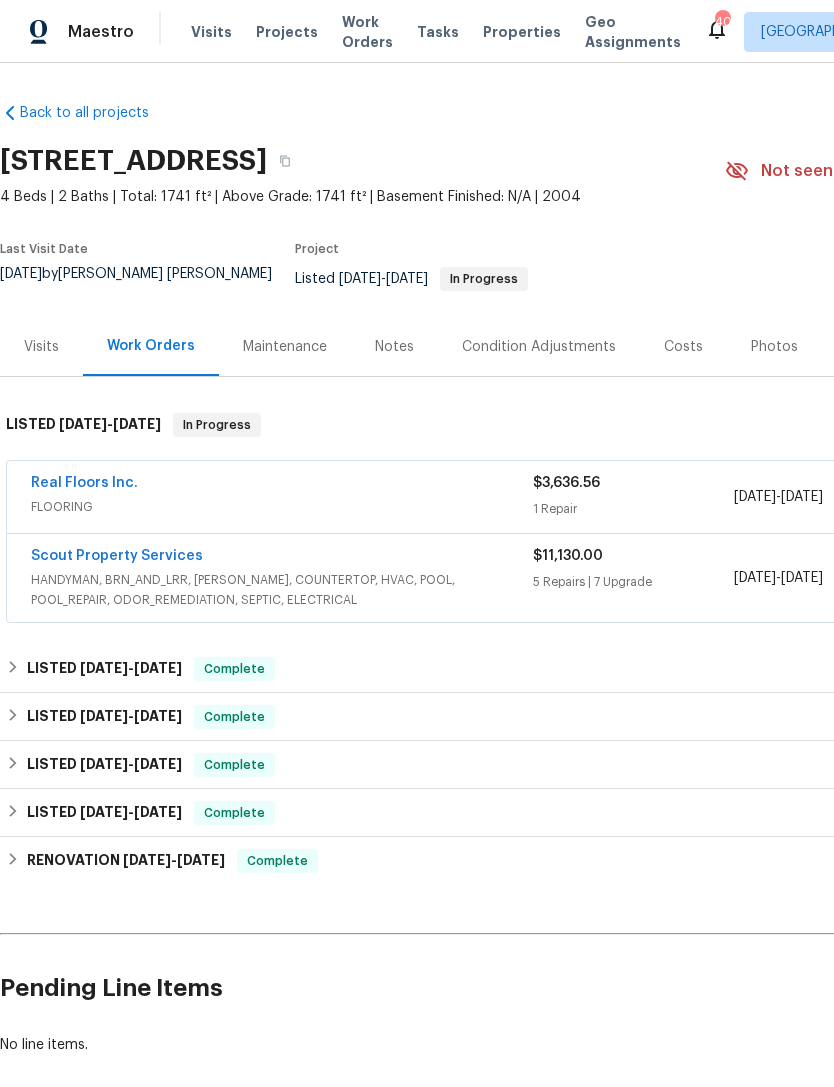click on "Photos" at bounding box center (774, 347) 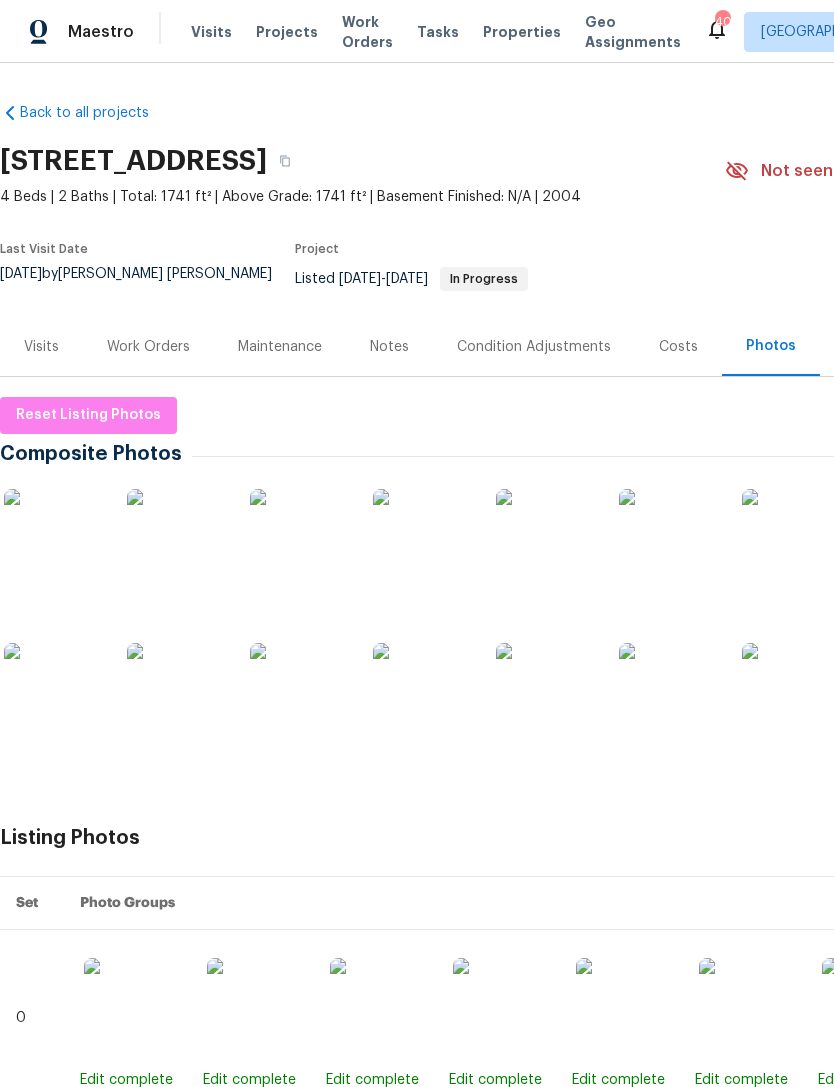 click at bounding box center (177, 539) 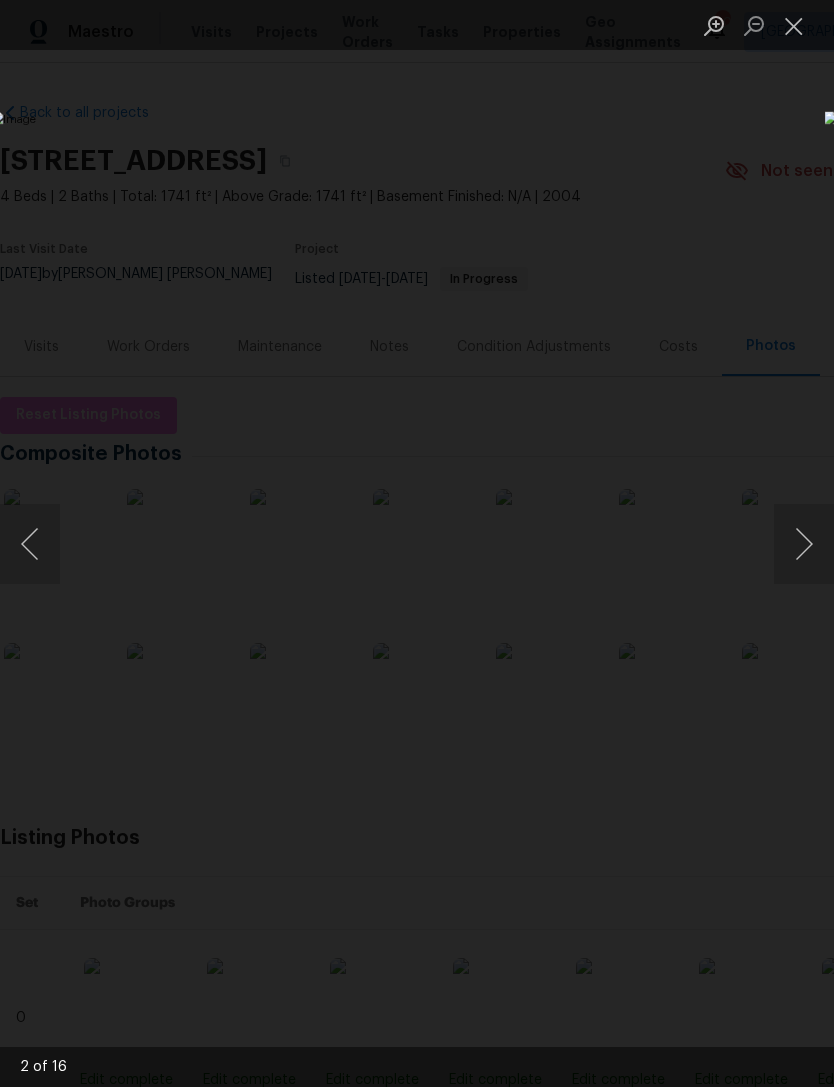 click at bounding box center [794, 25] 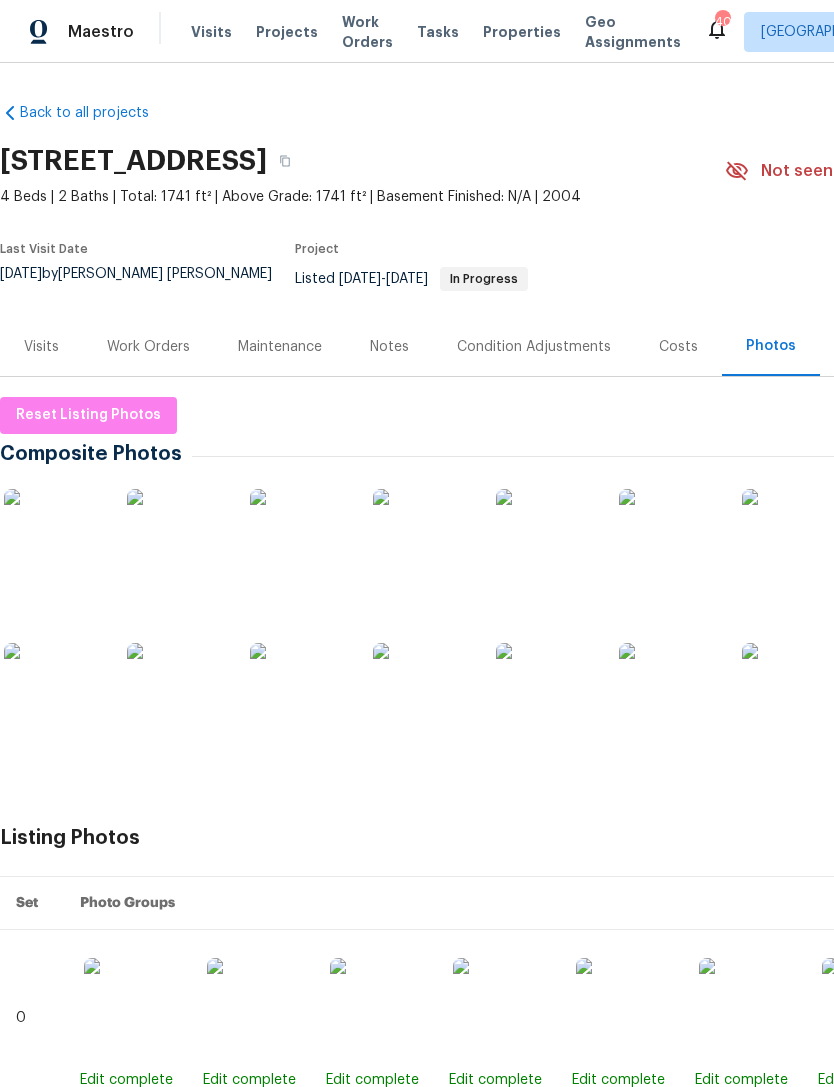 click on "Work Orders" at bounding box center [148, 347] 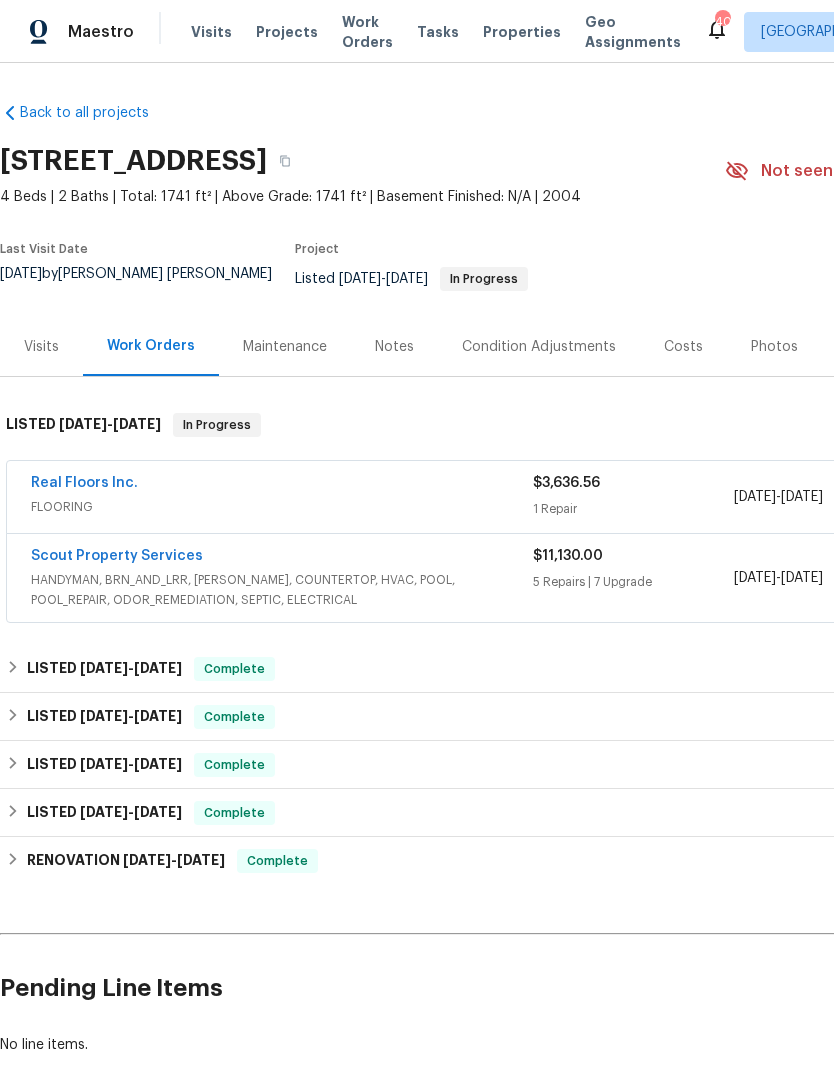 click on "Scout Property Services" at bounding box center (282, 558) 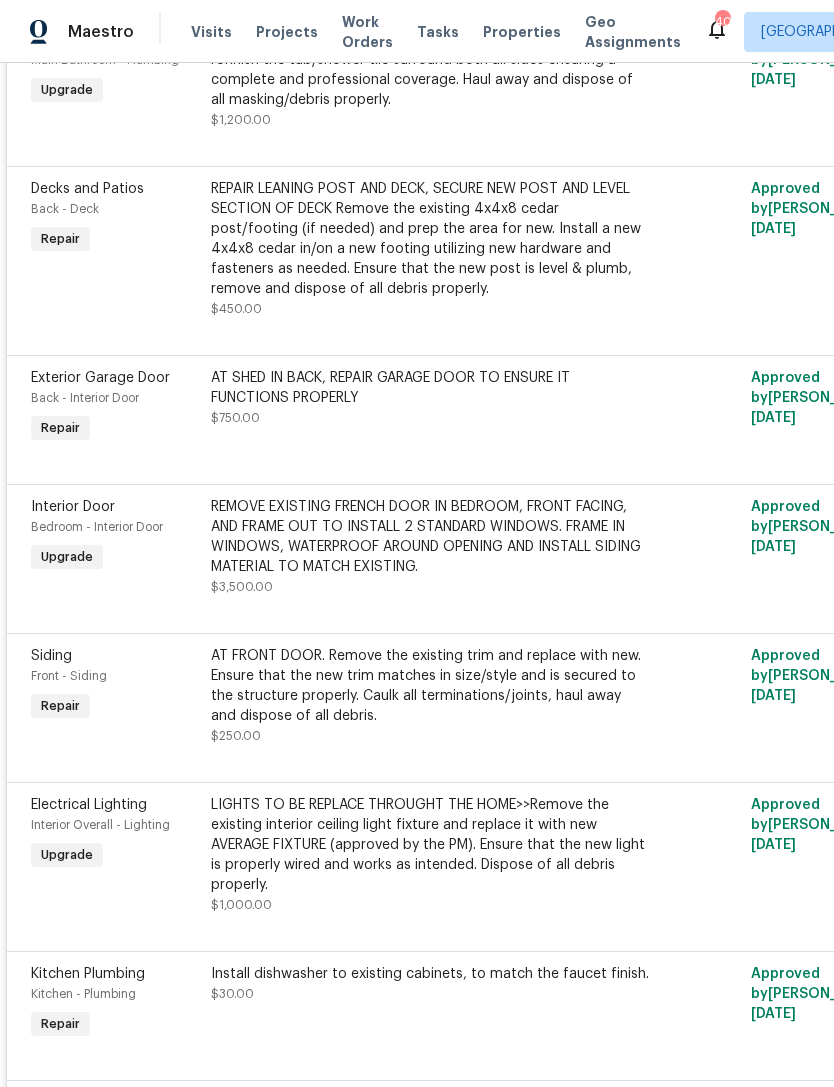 scroll, scrollTop: 994, scrollLeft: 0, axis: vertical 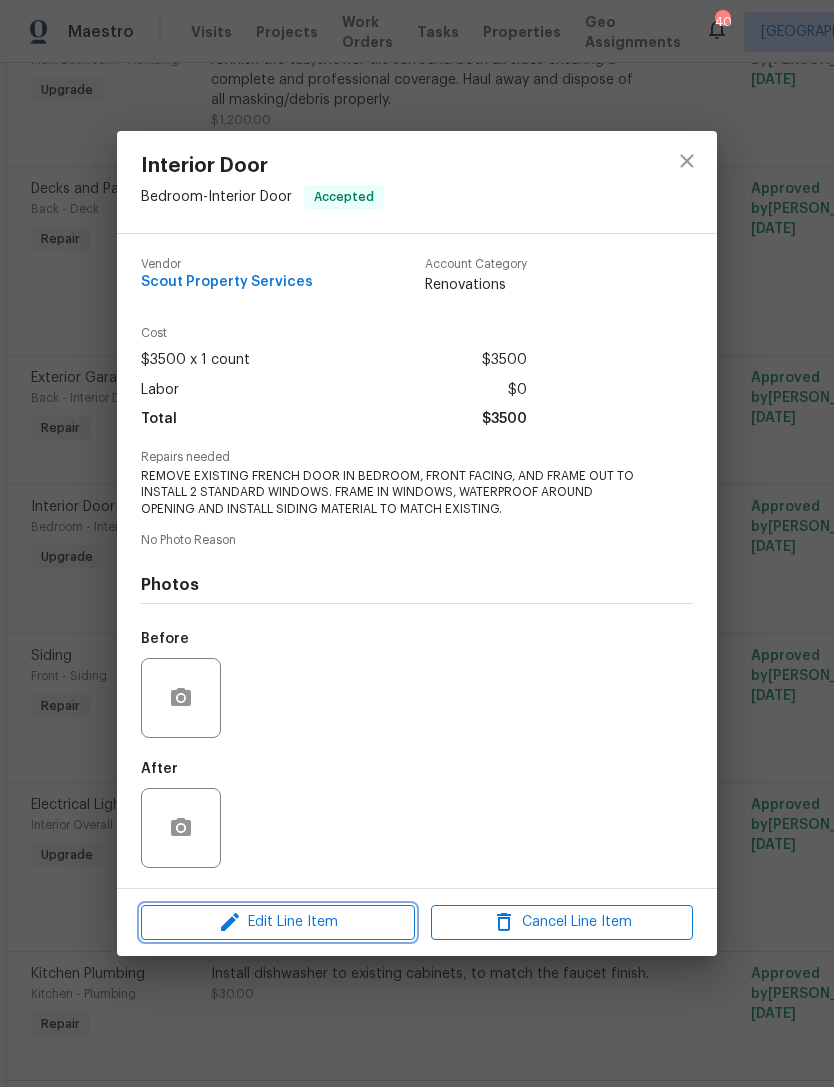 click on "Edit Line Item" at bounding box center [278, 922] 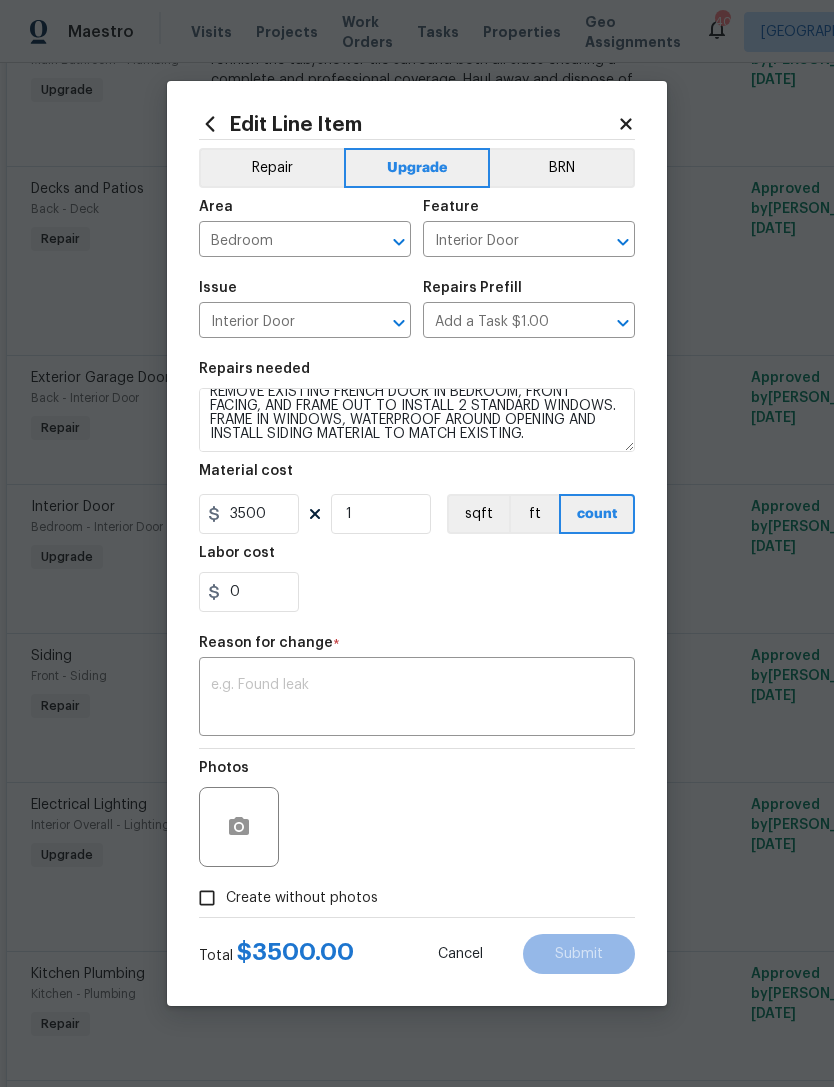 scroll, scrollTop: 14, scrollLeft: 0, axis: vertical 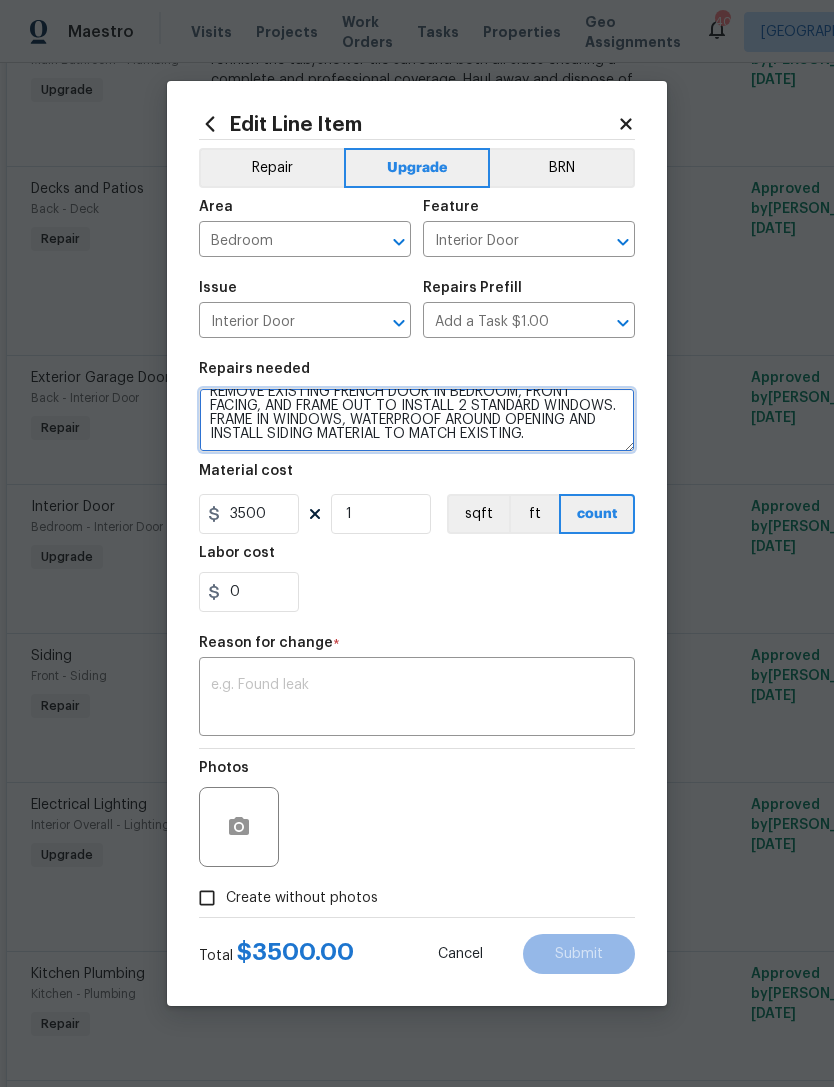 click on "REMOVE EXISTING FRENCH DOOR IN BEDROOM, FRONT FACING, AND FRAME OUT TO INSTALL 2 STANDARD WINDOWS. FRAME IN WINDOWS, WATERPROOF AROUND OPENING AND INSTALL SIDING MATERIAL TO MATCH EXISTING." at bounding box center (417, 420) 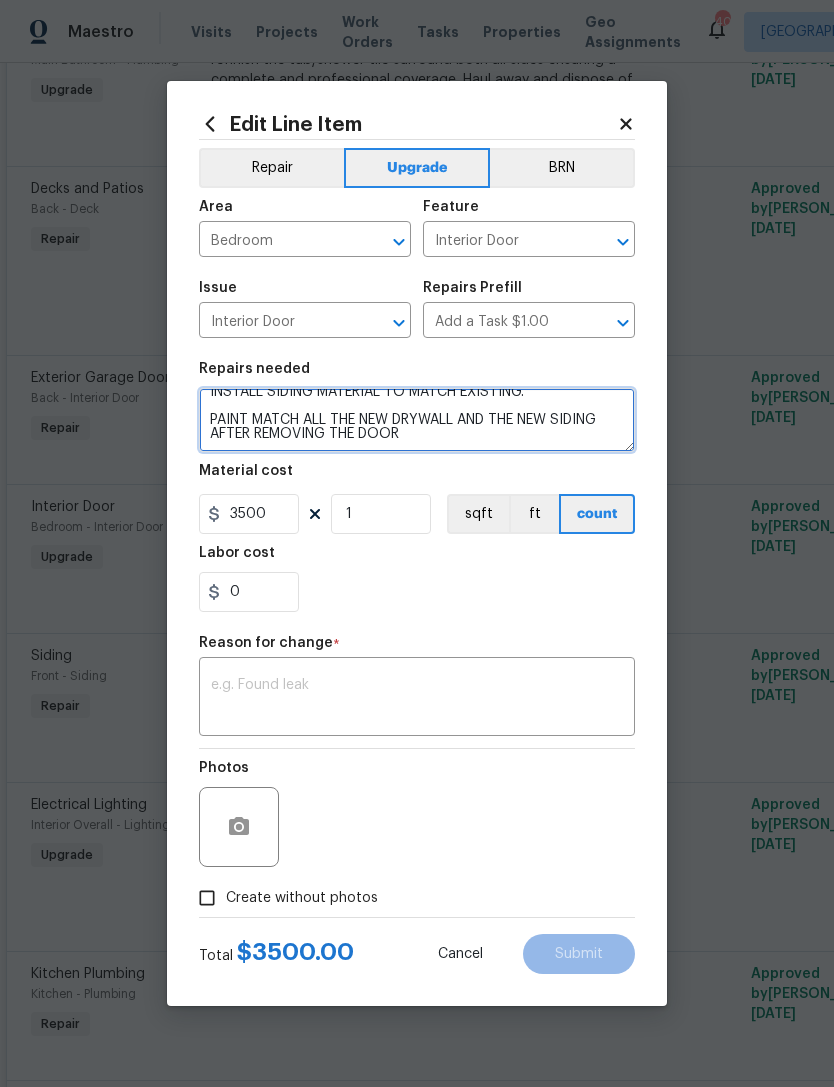 scroll, scrollTop: 56, scrollLeft: 0, axis: vertical 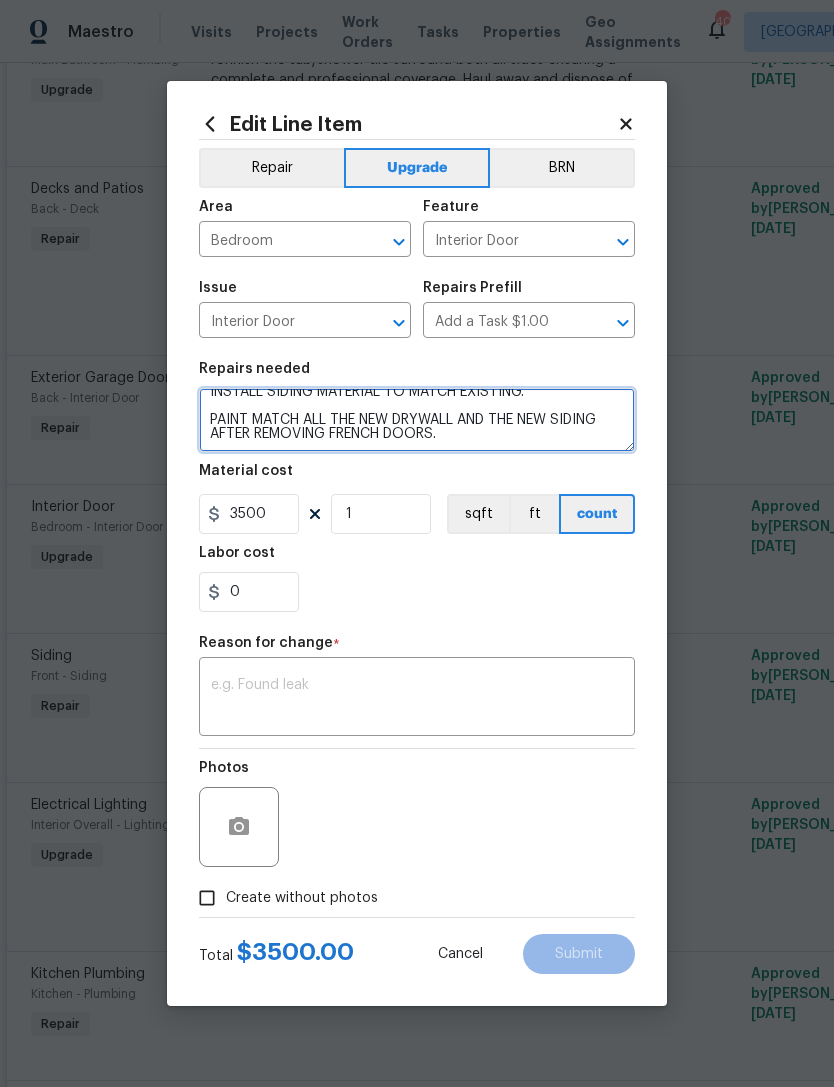 type on "REMOVE EXISTING FRENCH DOOR IN BEDROOM, FRONT FACING, AND FRAME OUT TO INSTALL 2 STANDARD WINDOWS. FRAME IN WINDOWS, WATERPROOF AROUND OPENING AND INSTALL SIDING MATERIAL TO MATCH EXISTING.
PAINT MATCH ALL THE NEW DRYWALL AND THE NEW SIDING AFTER REMOVING FRENCH DOORS." 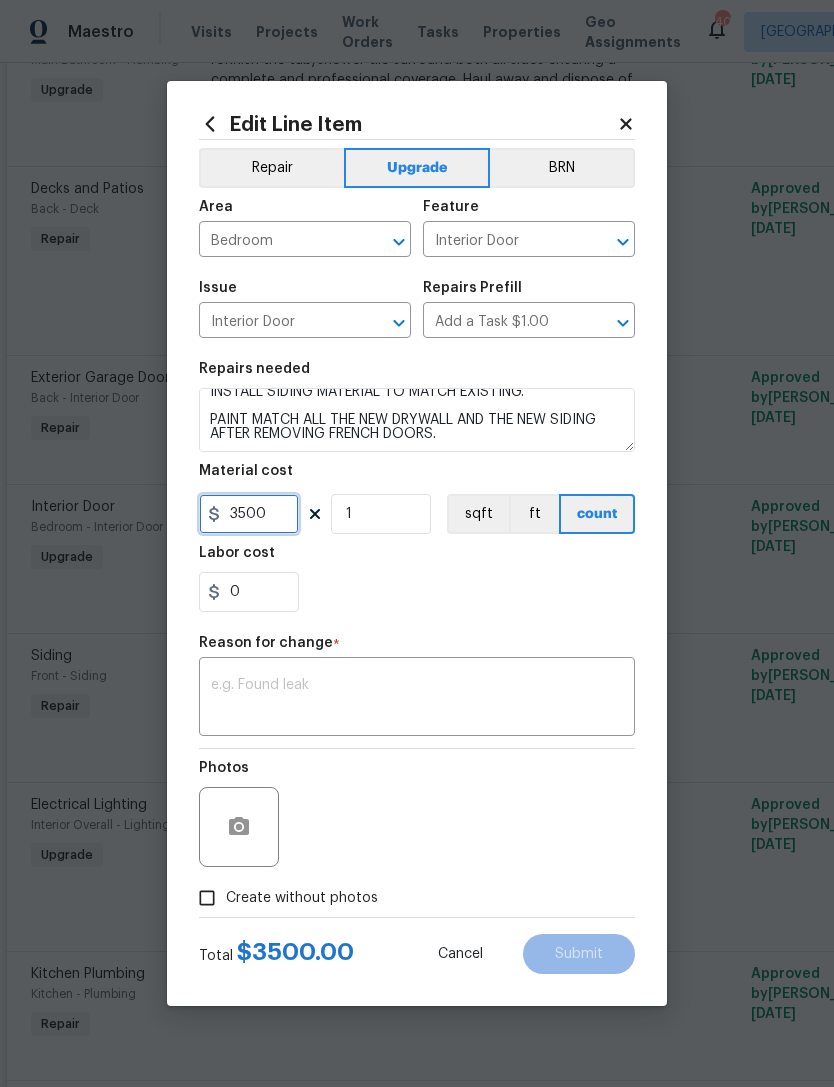 click on "3500" at bounding box center [249, 514] 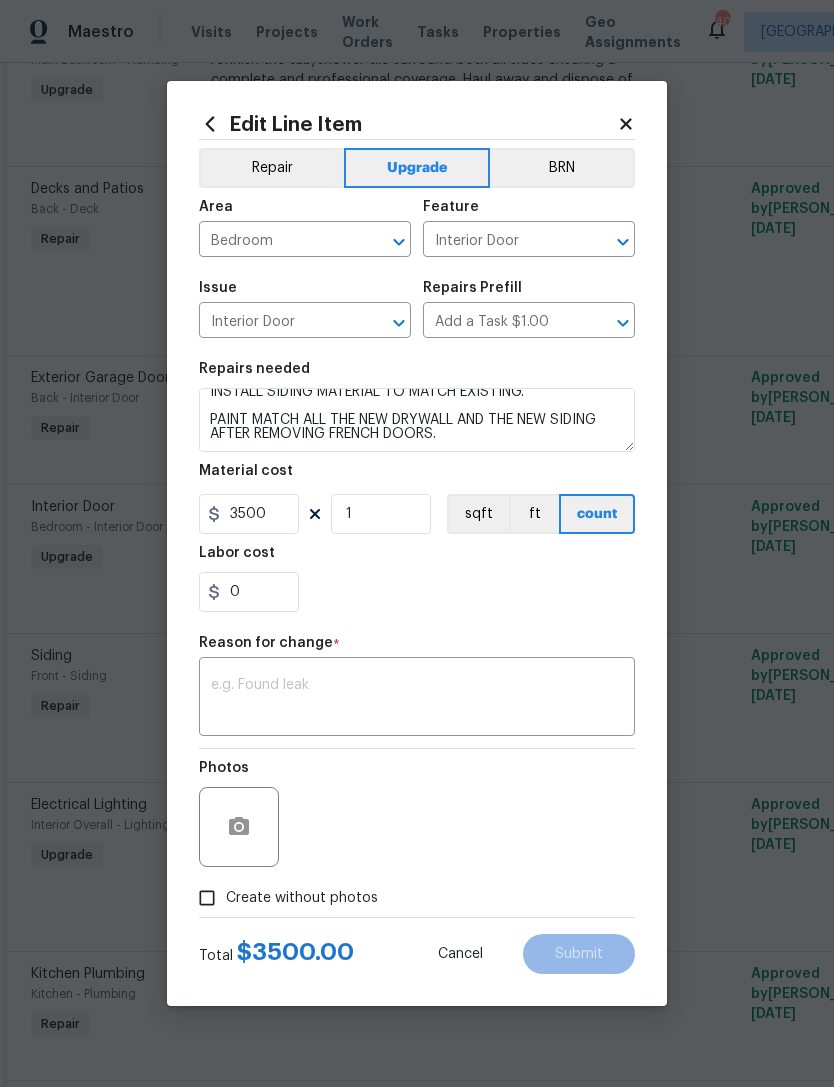 click at bounding box center (417, 699) 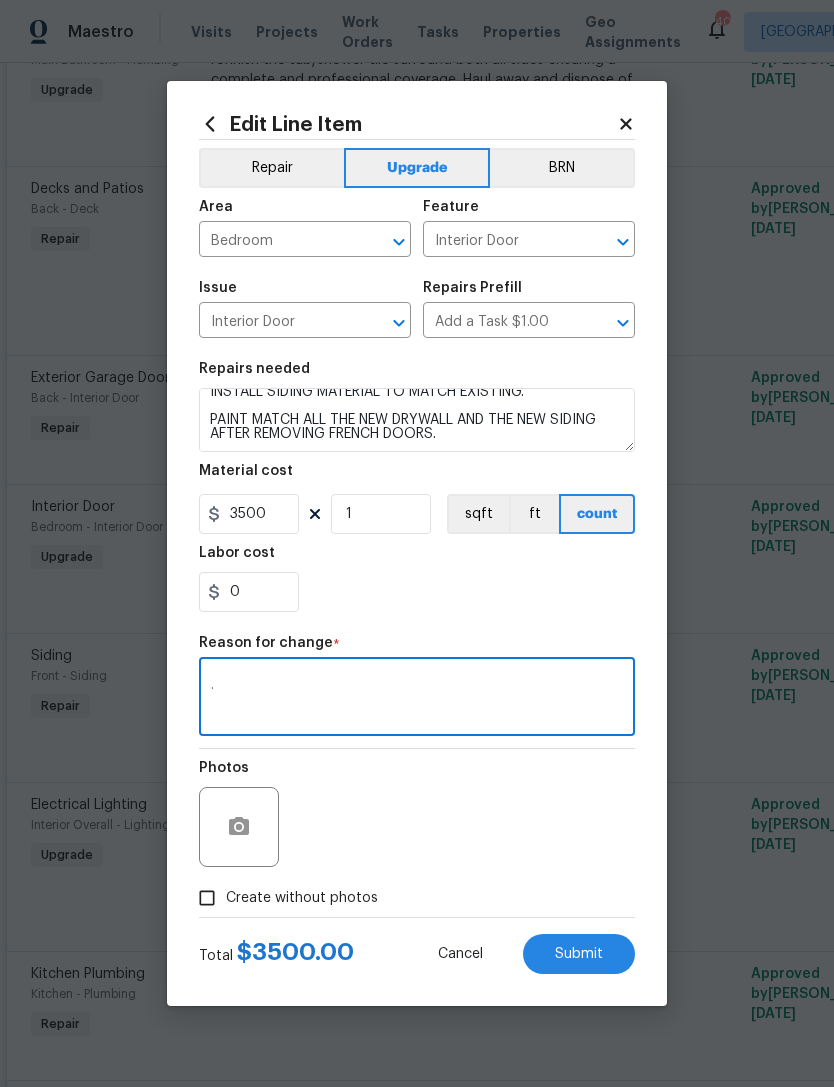 type on "." 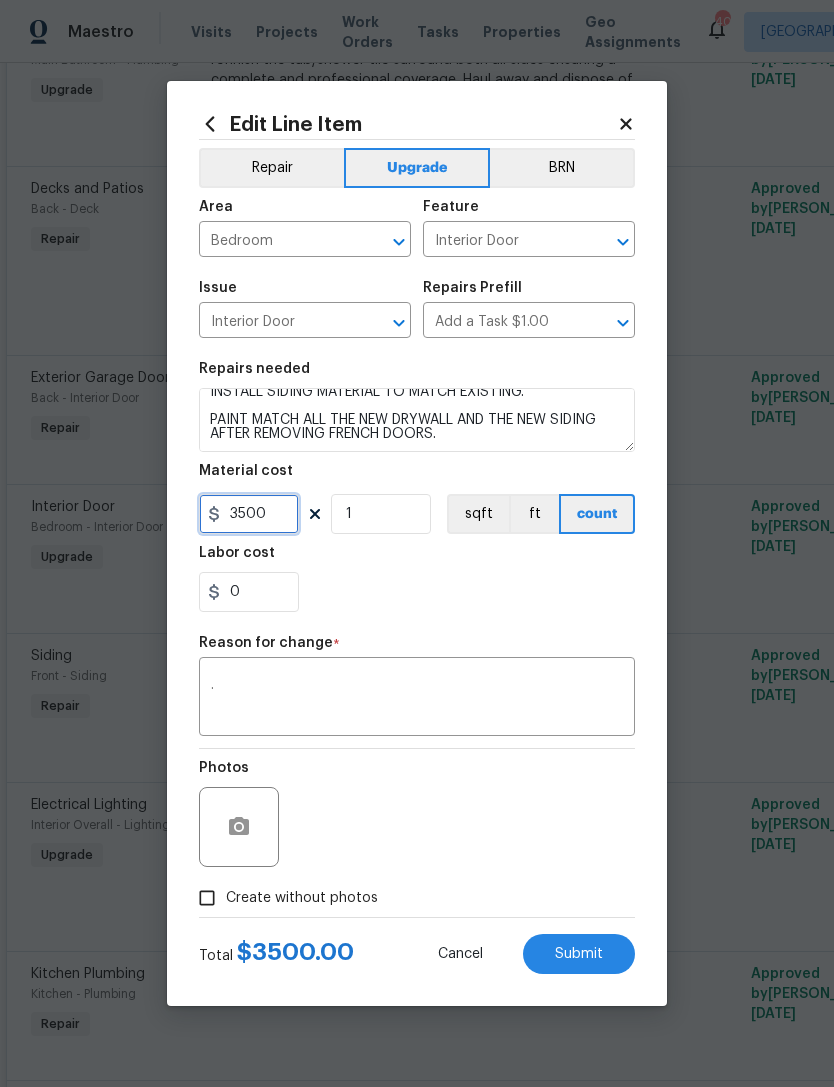 click on "3500" at bounding box center (249, 514) 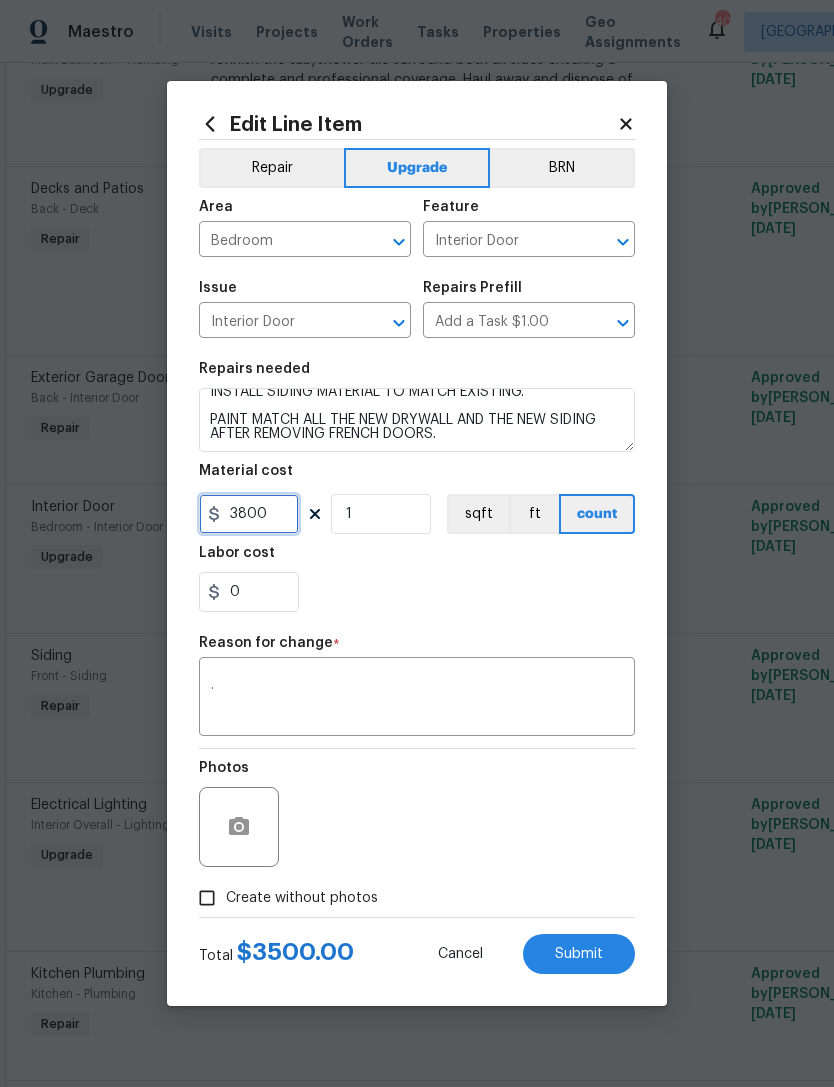 type on "3800" 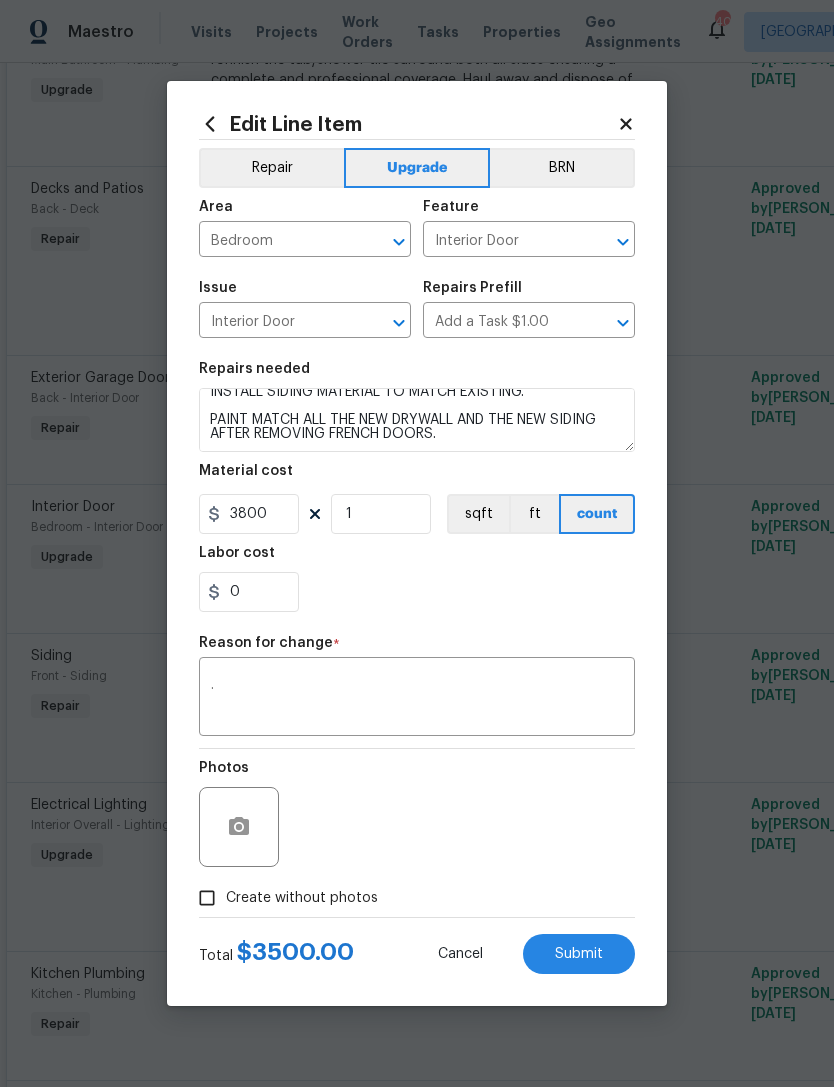 click on "0" at bounding box center (417, 592) 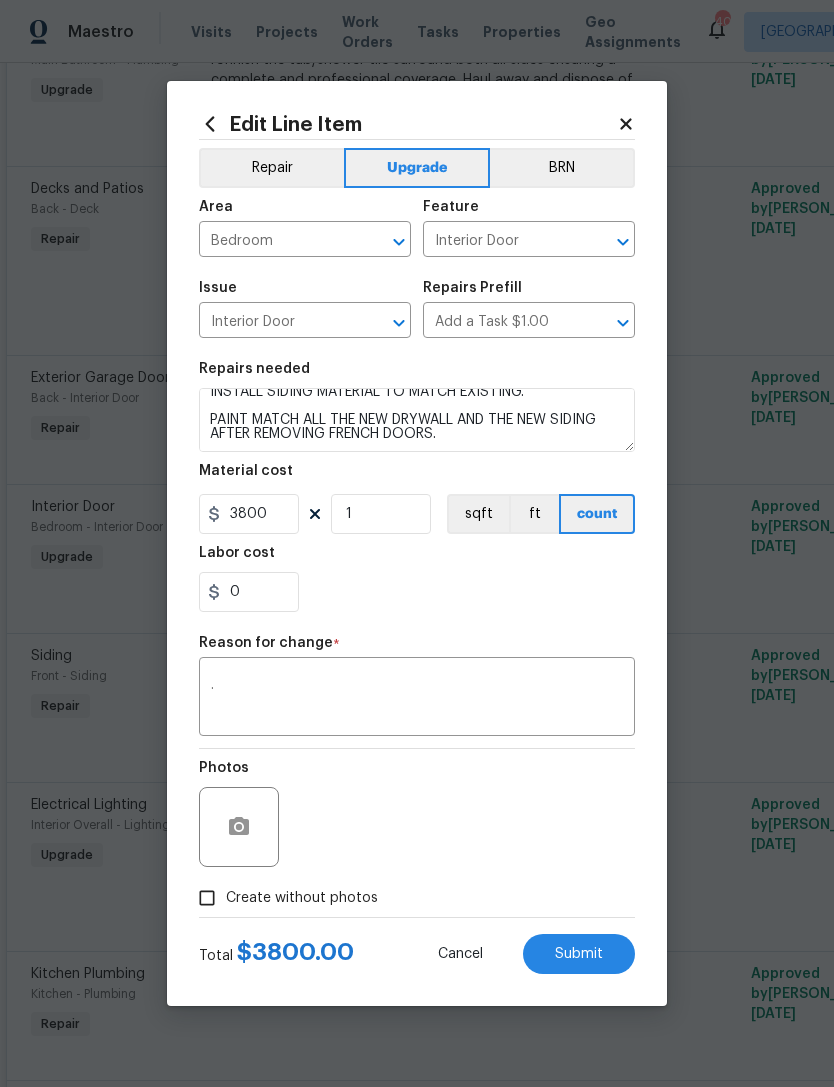 click on "Submit" at bounding box center [579, 954] 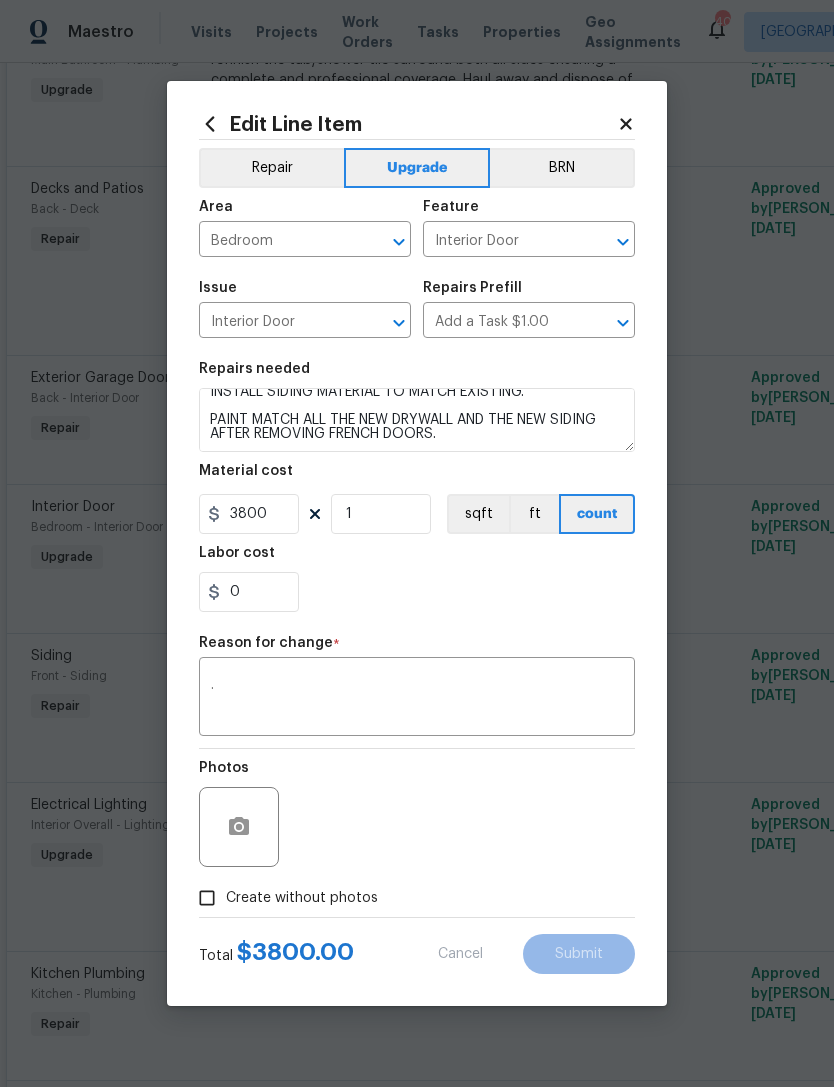 type on "REMOVE EXISTING FRENCH DOOR IN BEDROOM, FRONT FACING, AND FRAME OUT TO INSTALL 2 STANDARD WINDOWS. FRAME IN WINDOWS, WATERPROOF AROUND OPENING AND INSTALL SIDING MATERIAL TO MATCH EXISTING." 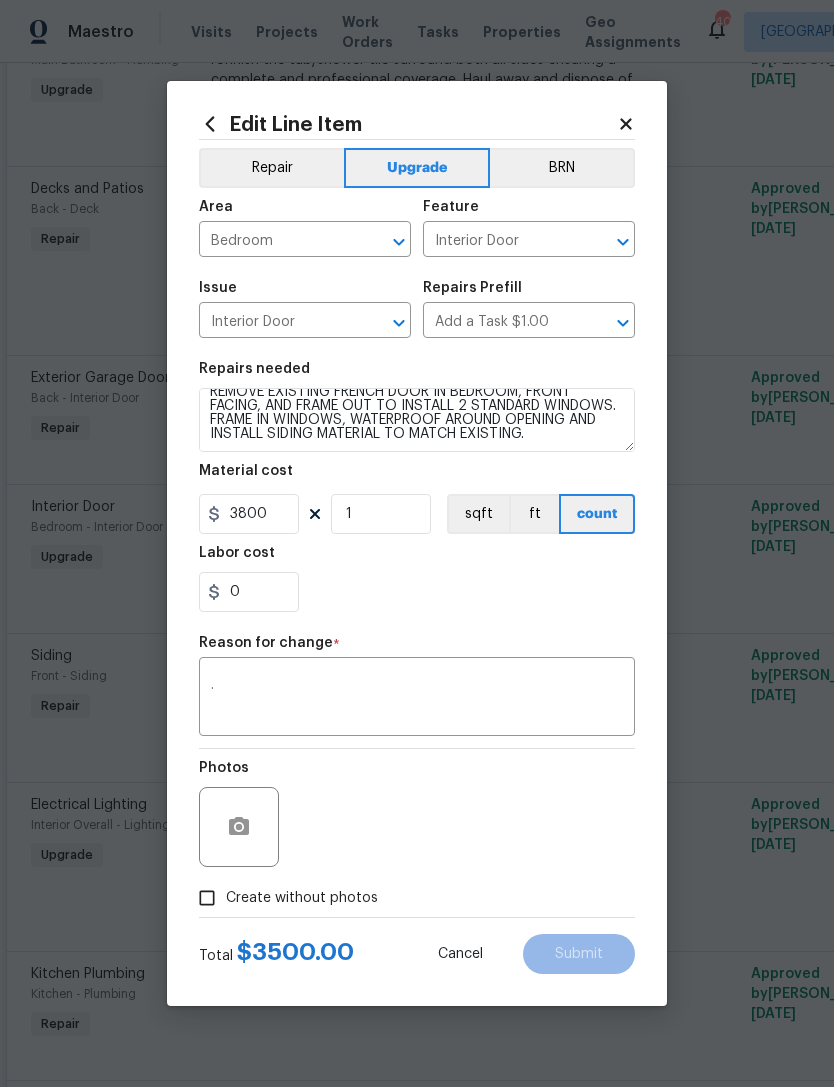 type on "3500" 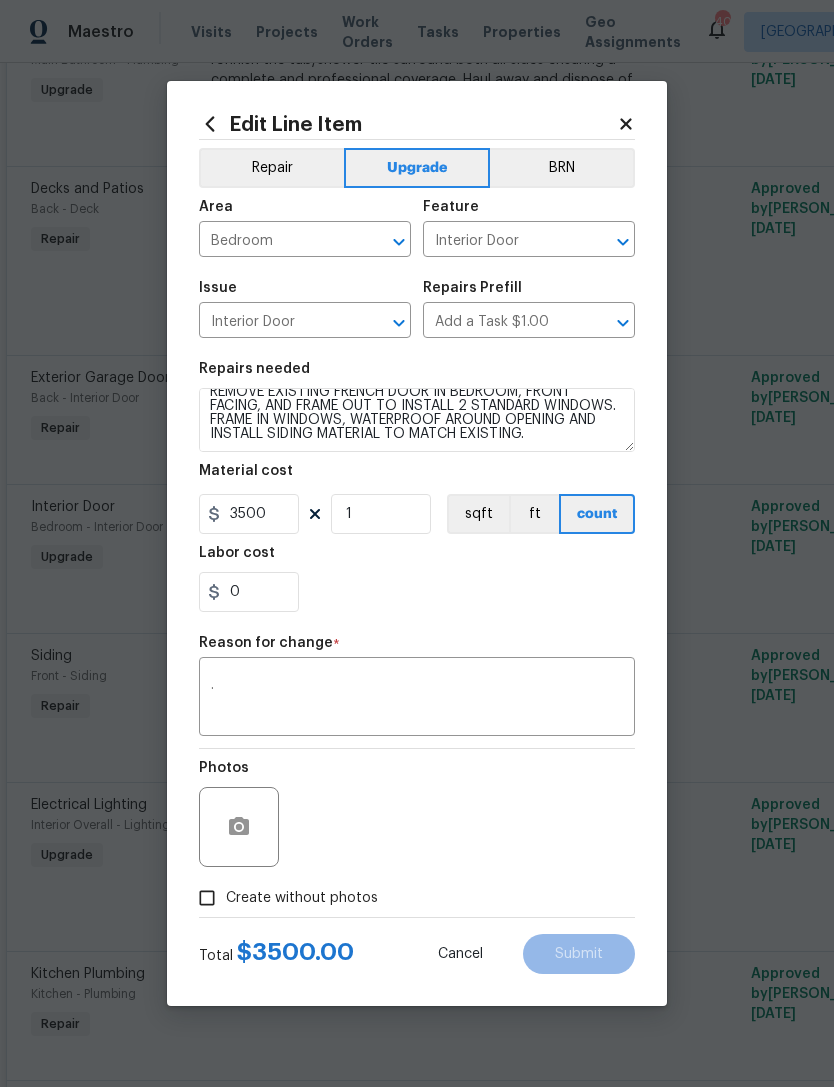 scroll, scrollTop: 14, scrollLeft: 0, axis: vertical 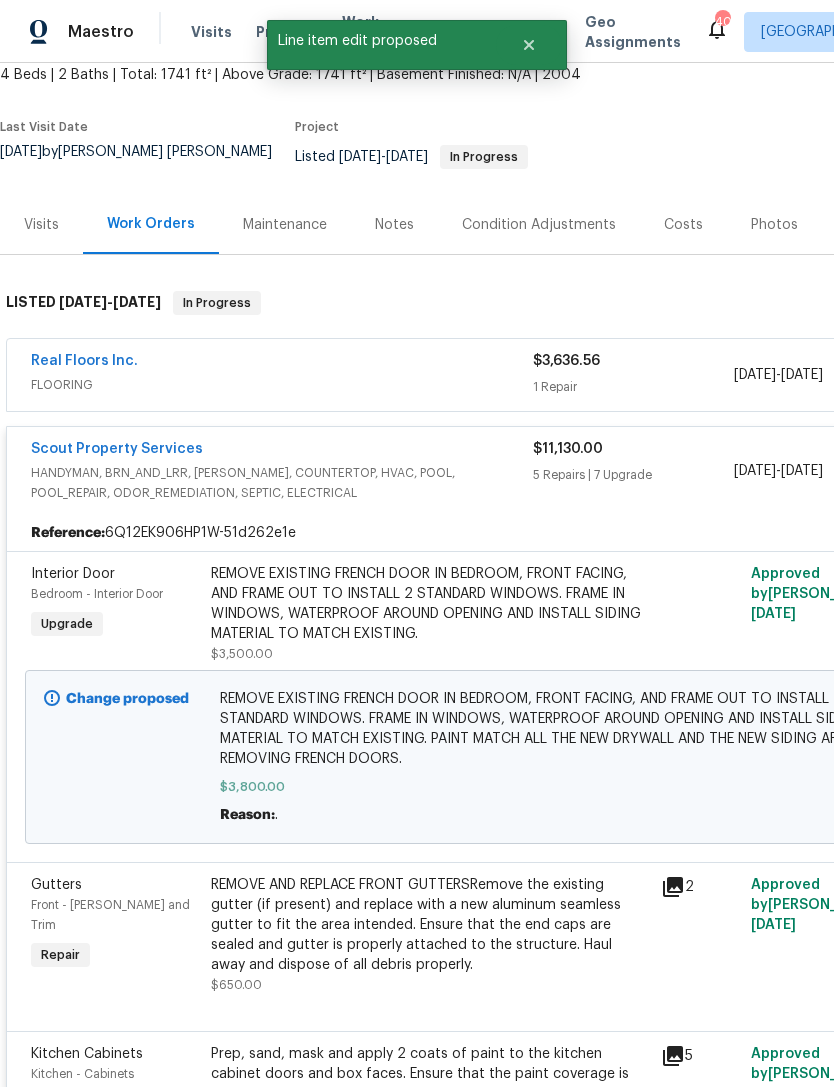 click on "Scout Property Services" at bounding box center (117, 449) 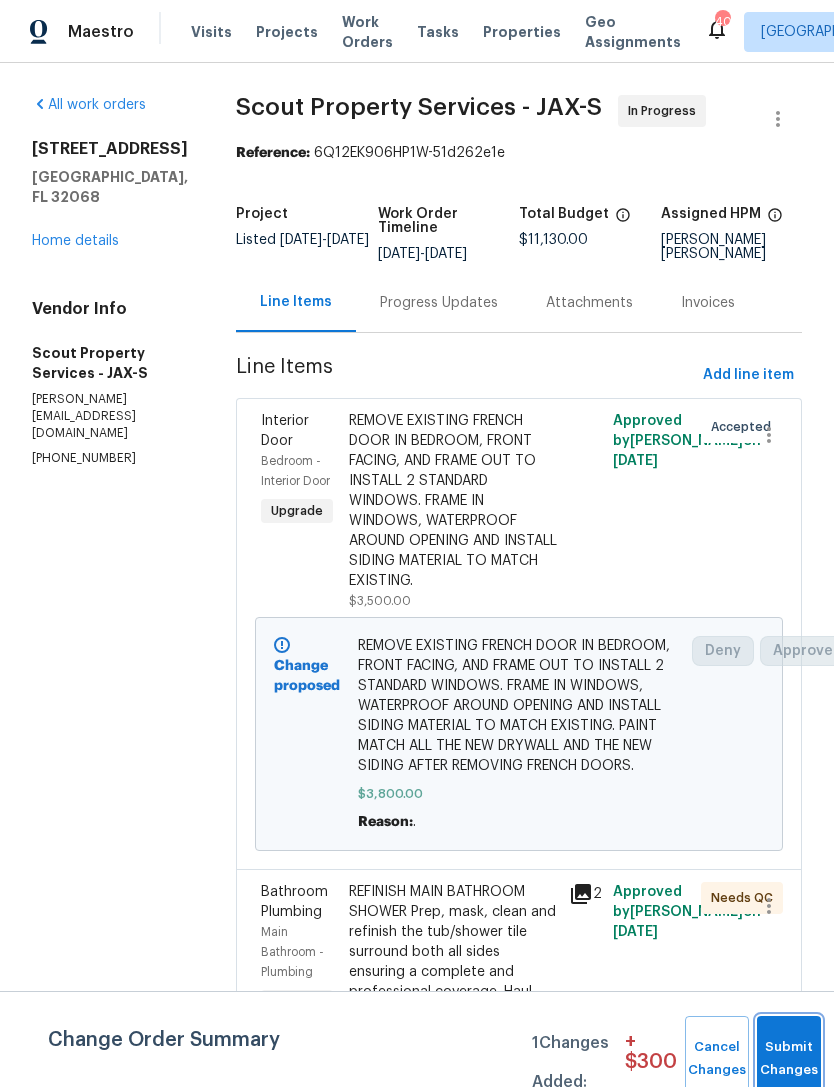 click on "Submit Changes" at bounding box center (789, 1059) 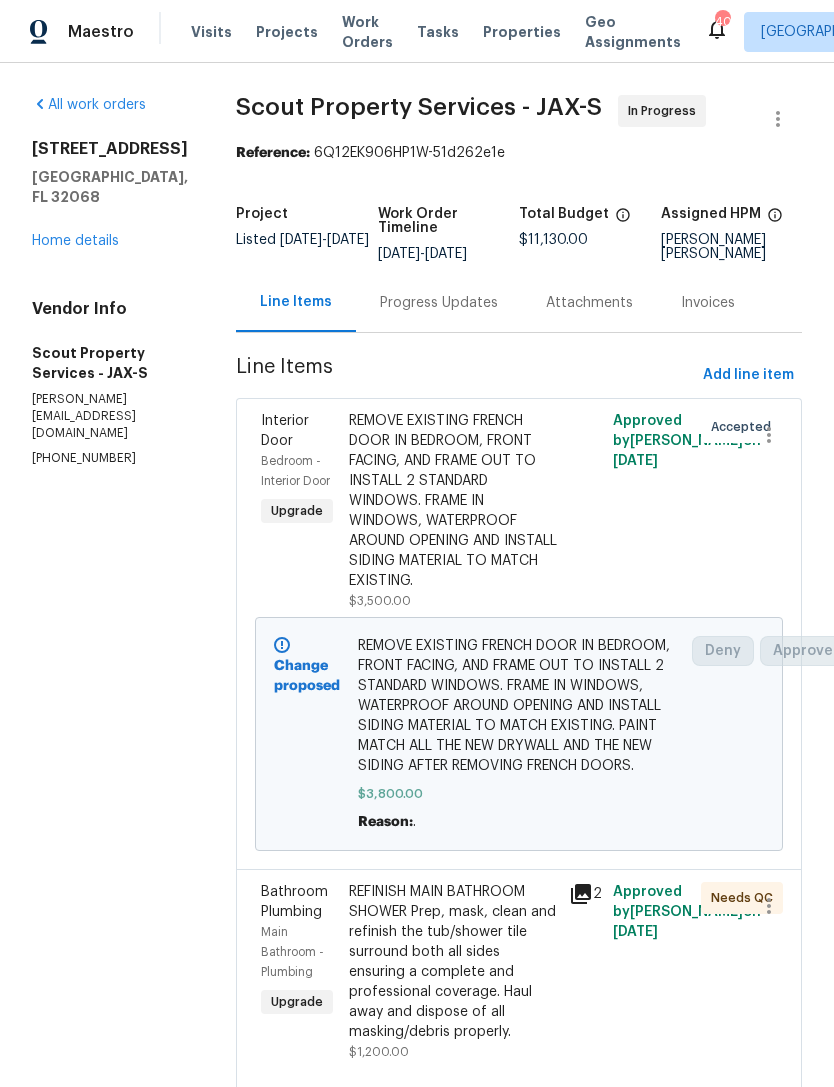 click on "Home details" at bounding box center [75, 241] 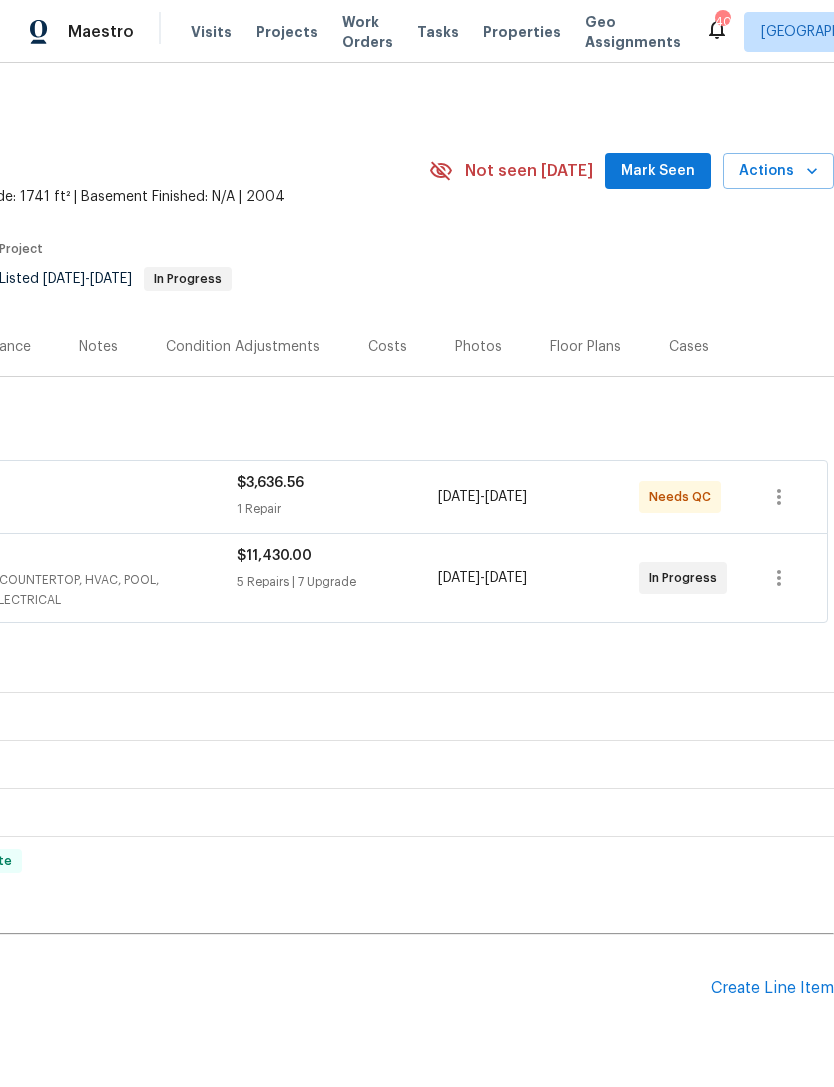 scroll, scrollTop: 0, scrollLeft: 296, axis: horizontal 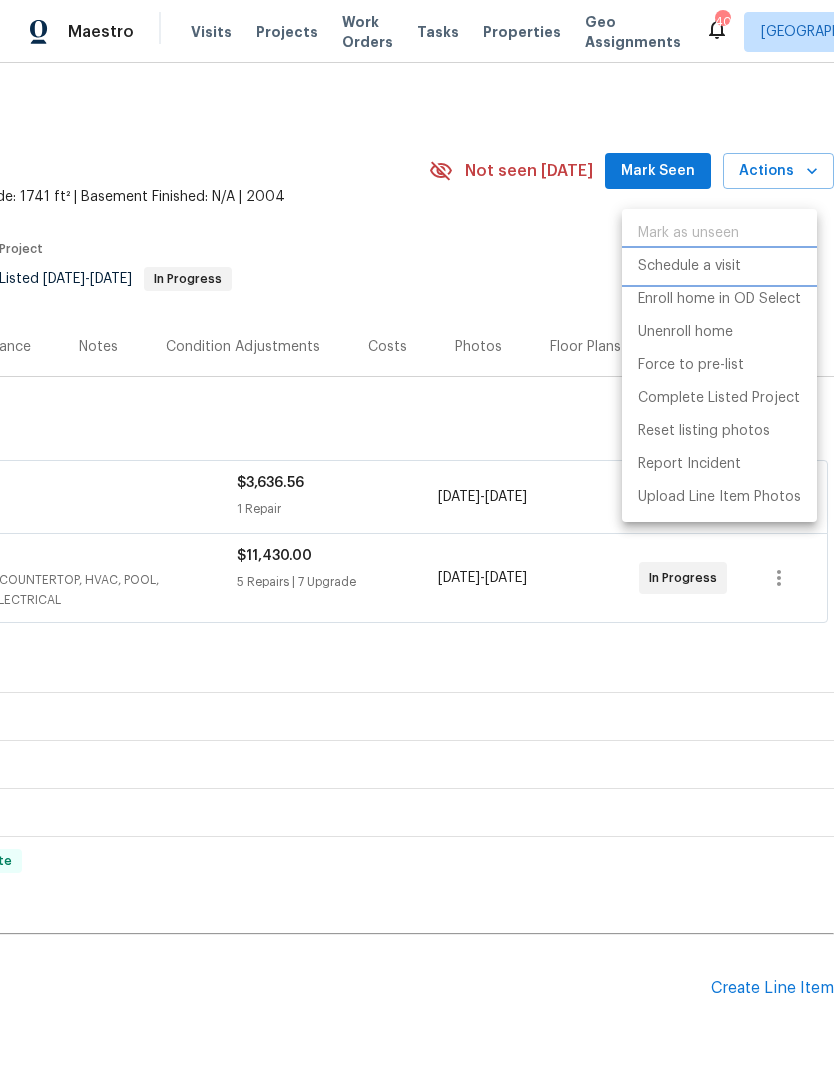 click on "Schedule a visit" at bounding box center (689, 266) 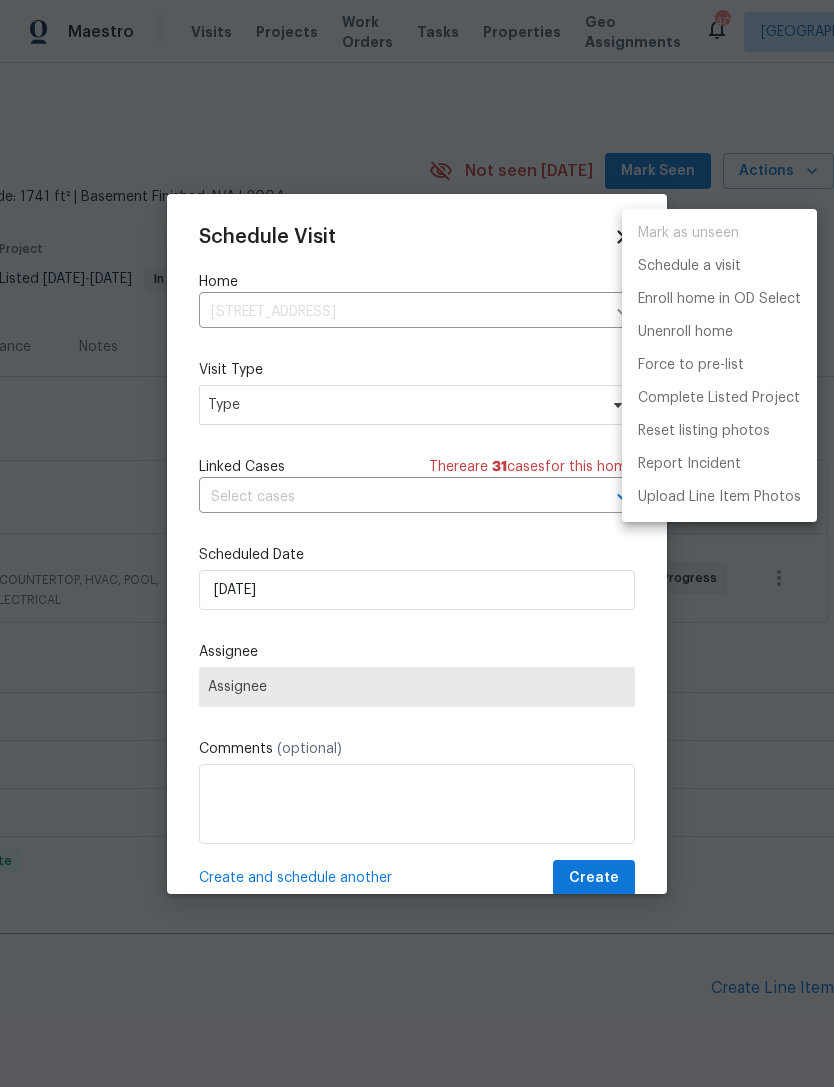 click at bounding box center [417, 543] 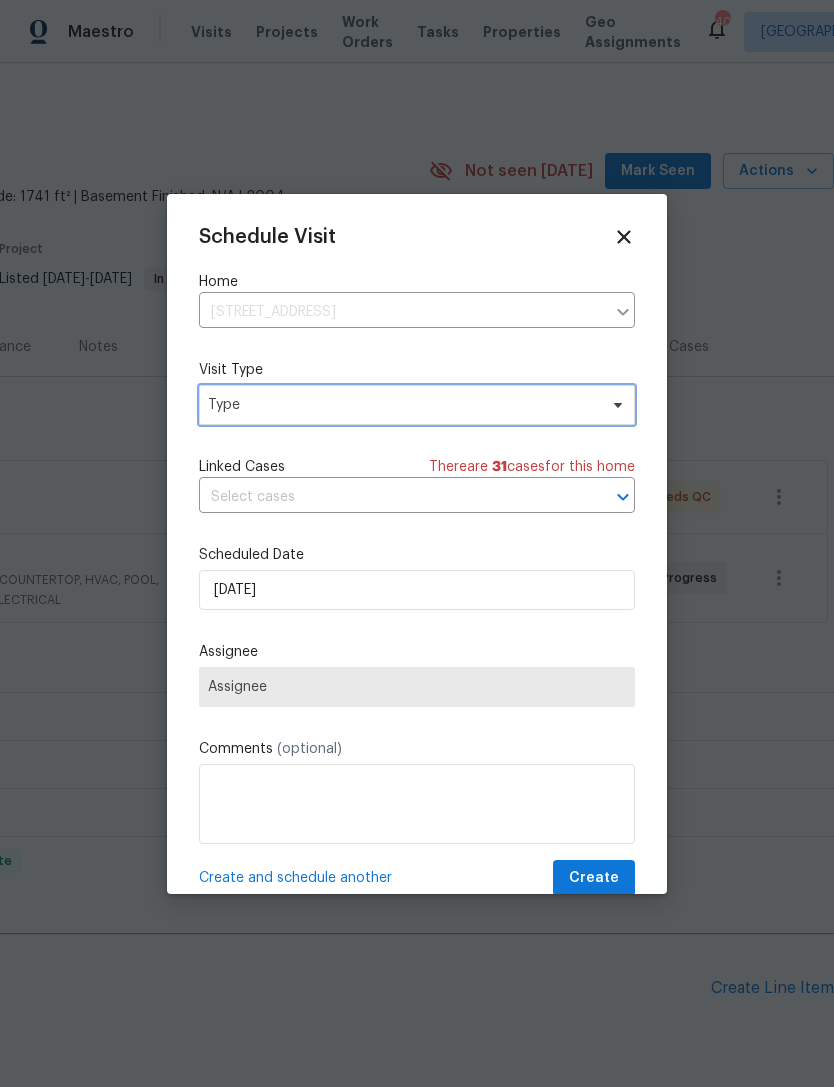 click on "Type" at bounding box center (402, 405) 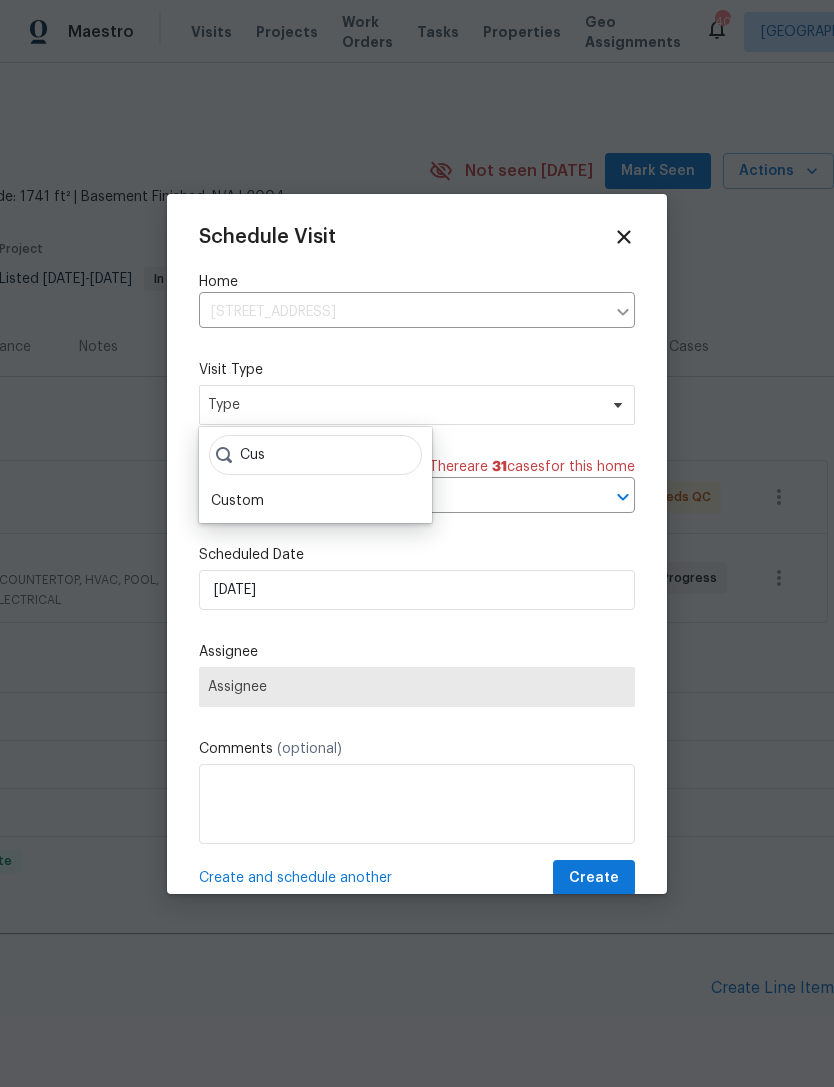 type on "Cus" 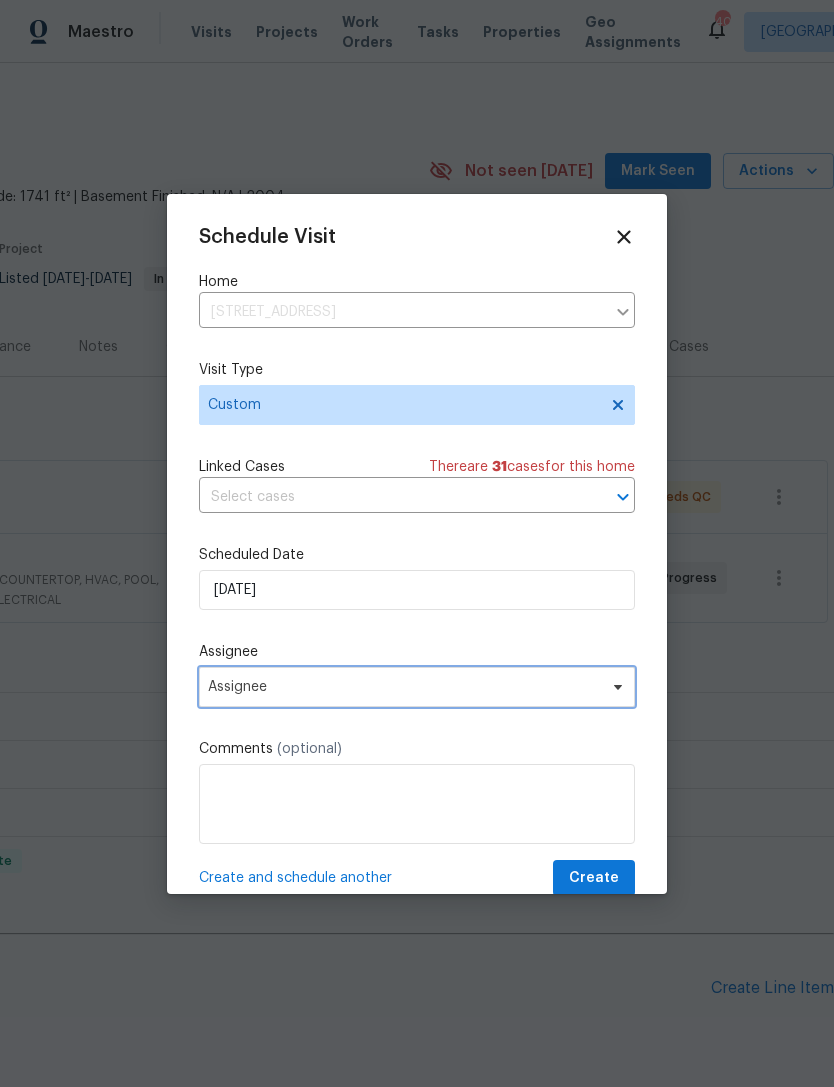 click on "Assignee" at bounding box center (404, 687) 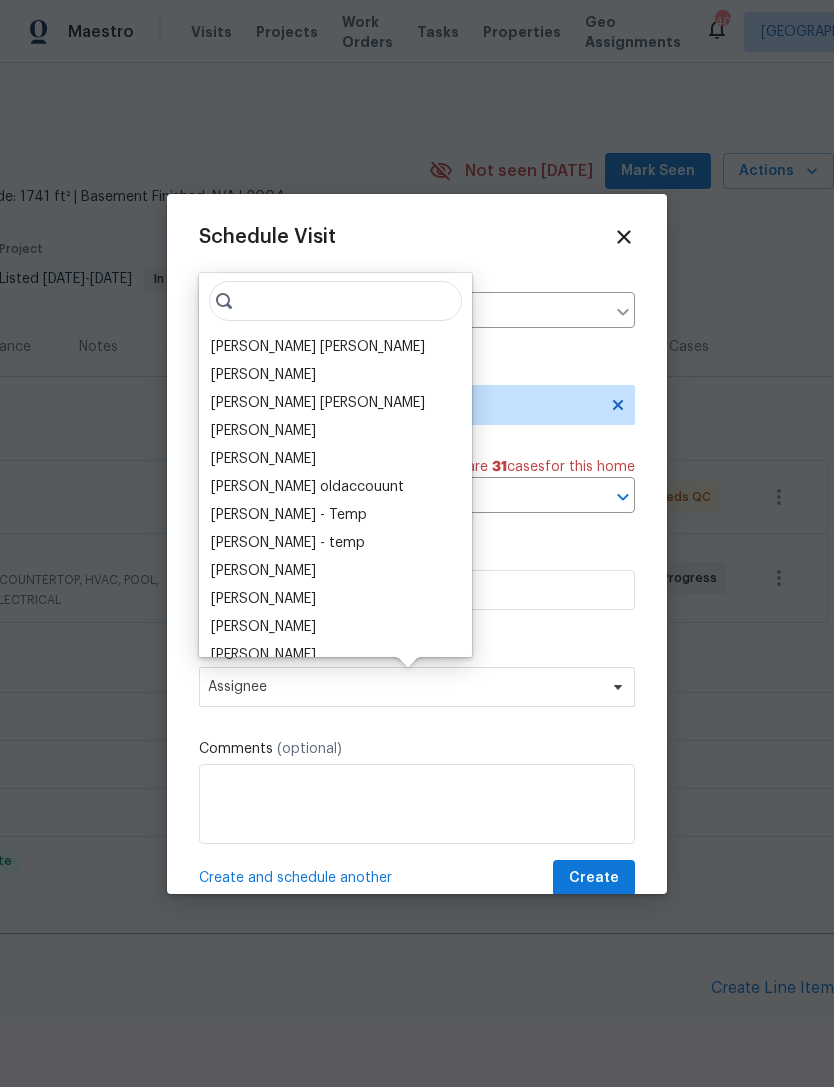 click on "[PERSON_NAME] [PERSON_NAME]" at bounding box center (318, 347) 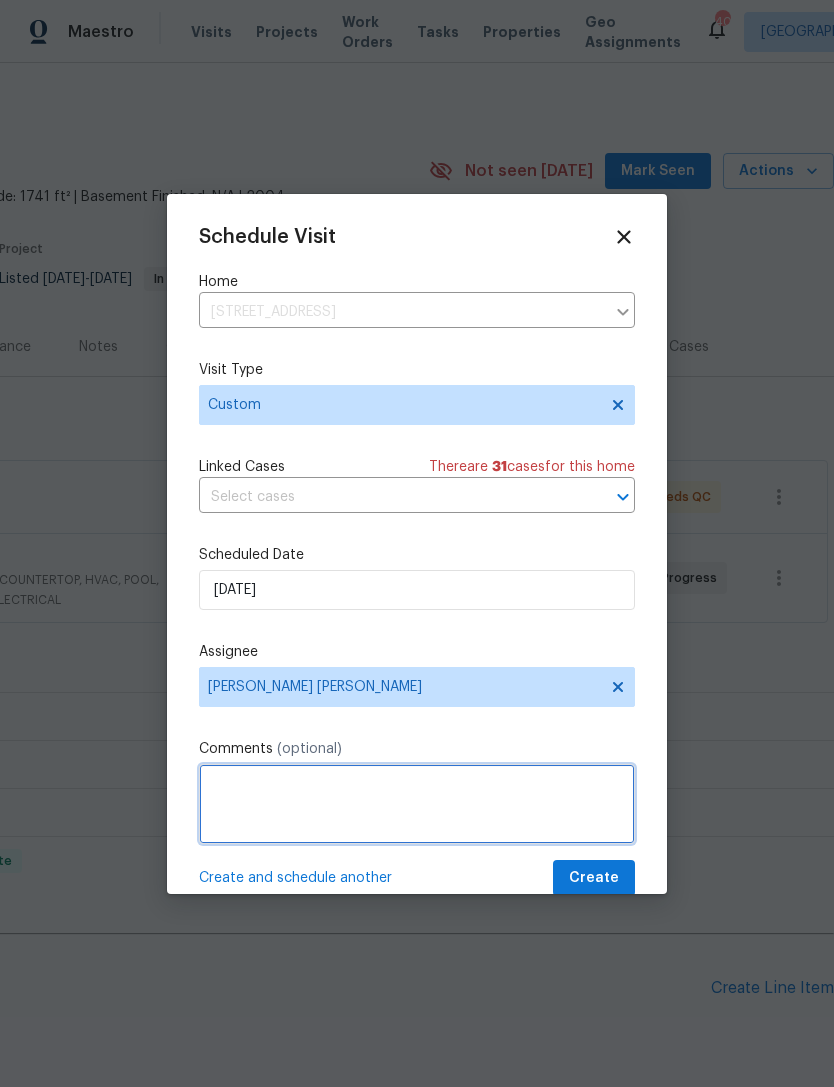 click at bounding box center (417, 804) 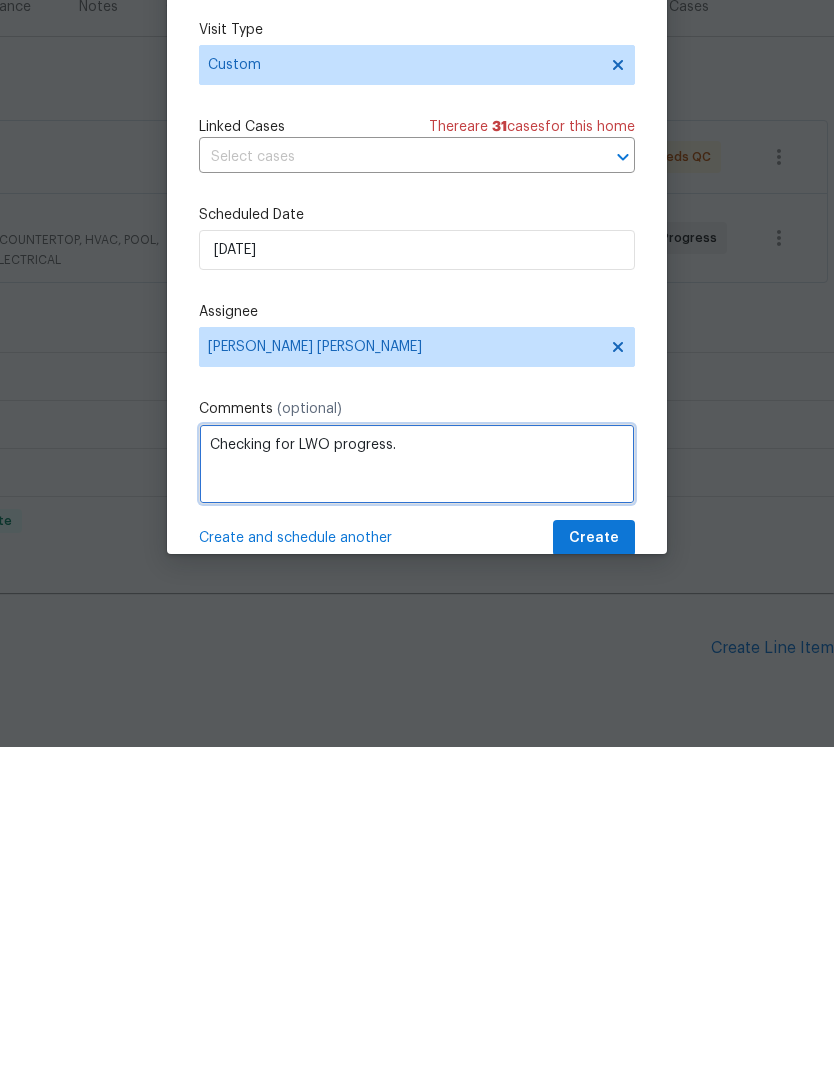 type on "Checking for LWO progress." 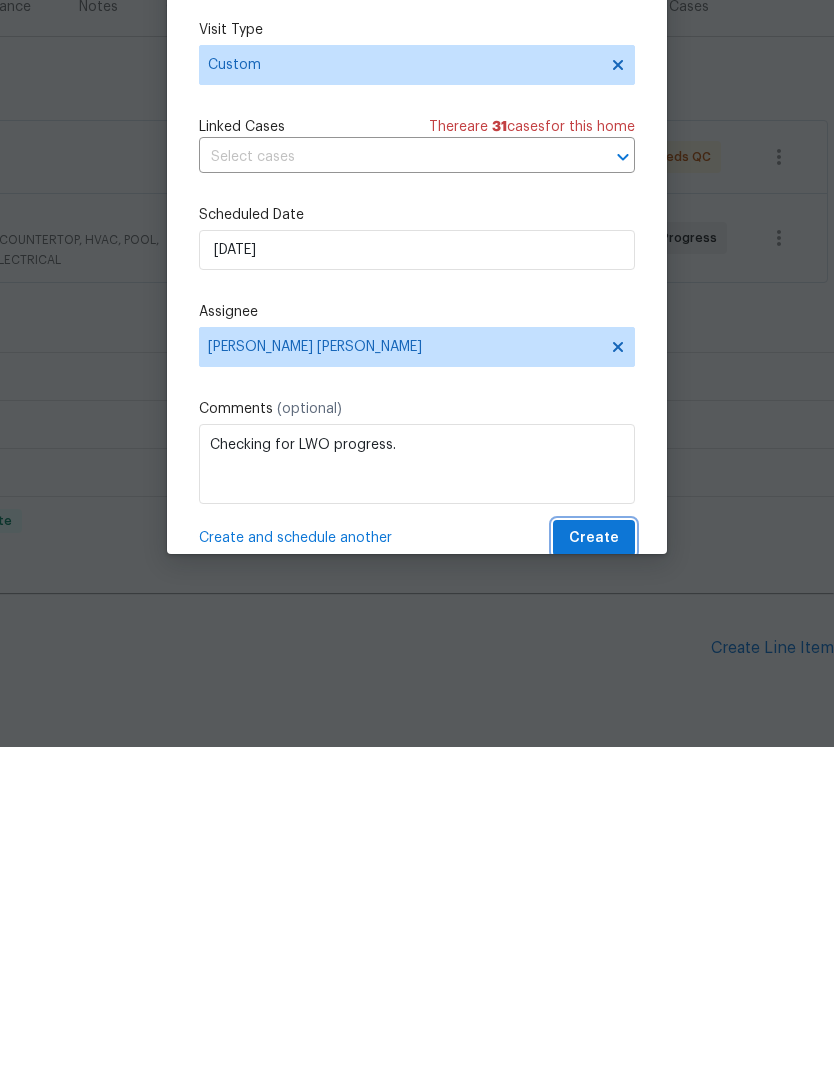 click on "Create" at bounding box center (594, 878) 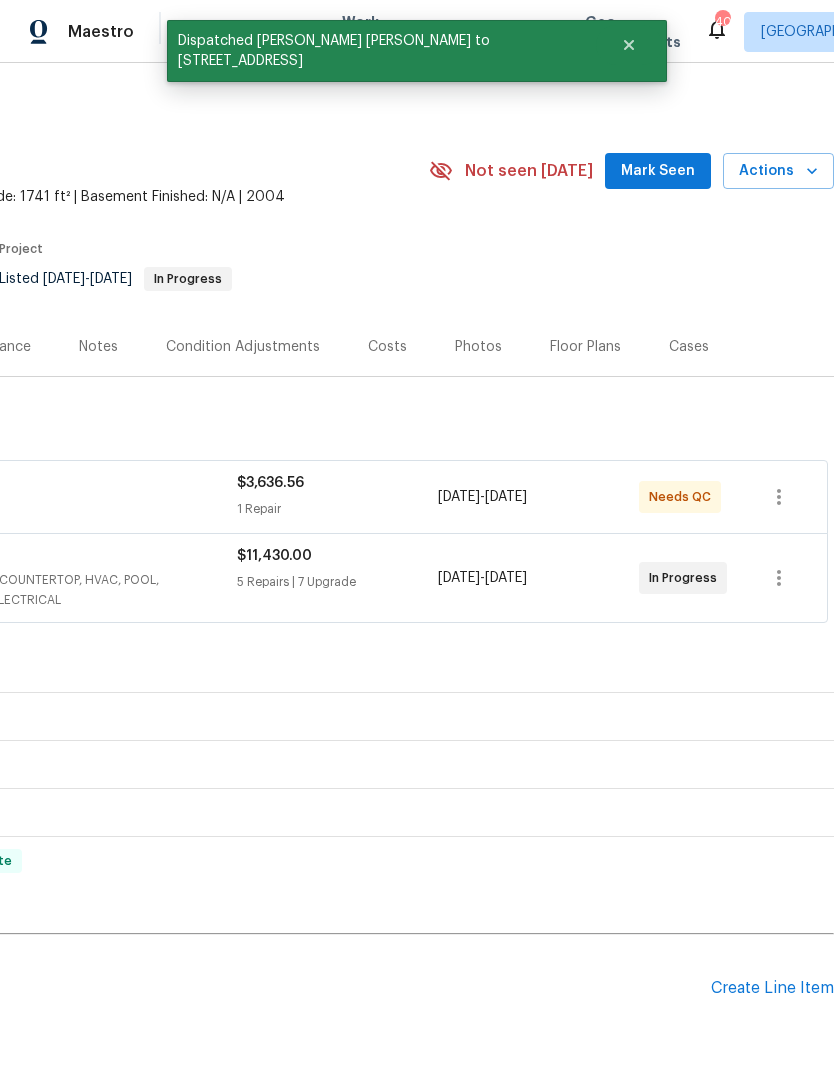 scroll, scrollTop: 0, scrollLeft: 0, axis: both 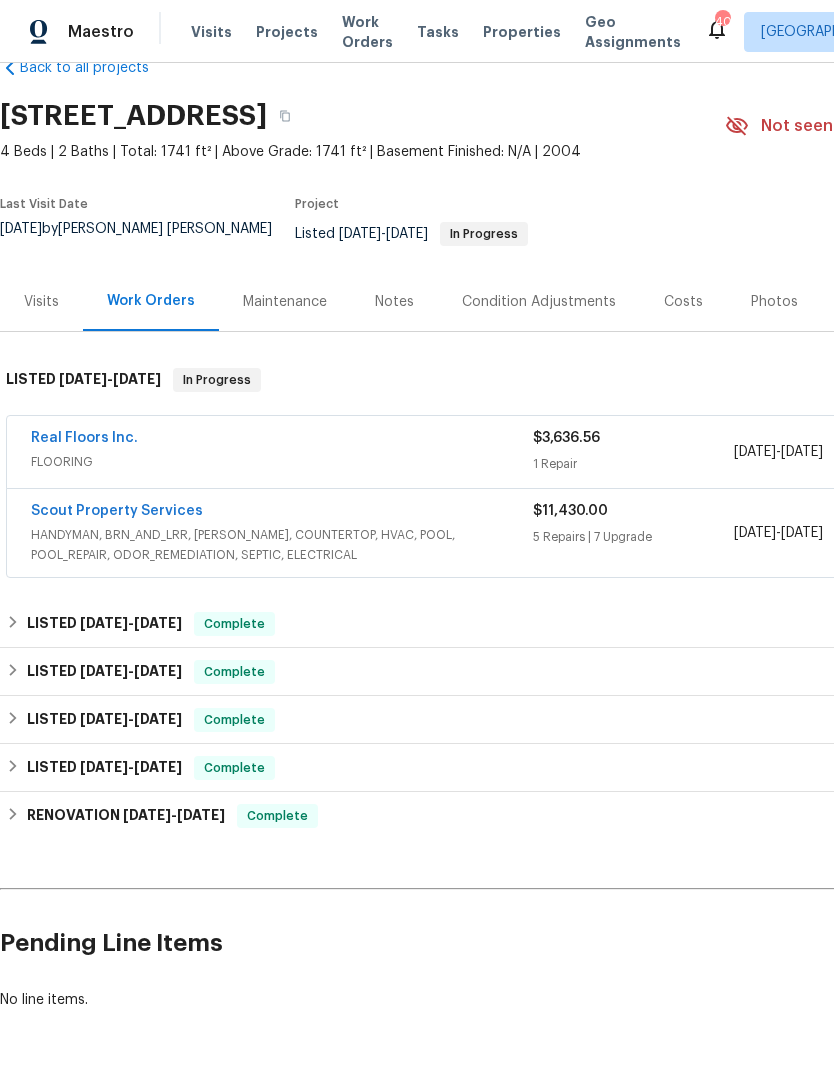 click on "Scout Property Services" at bounding box center (117, 511) 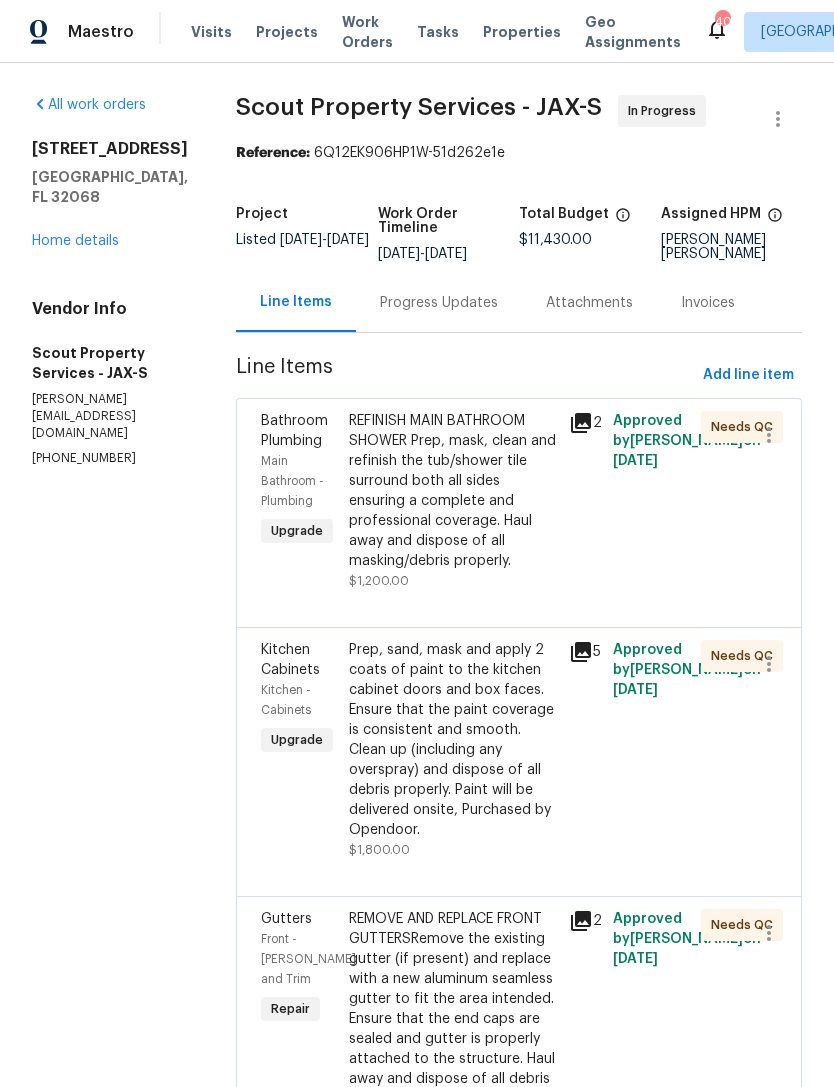 click on "Progress Updates" at bounding box center (439, 303) 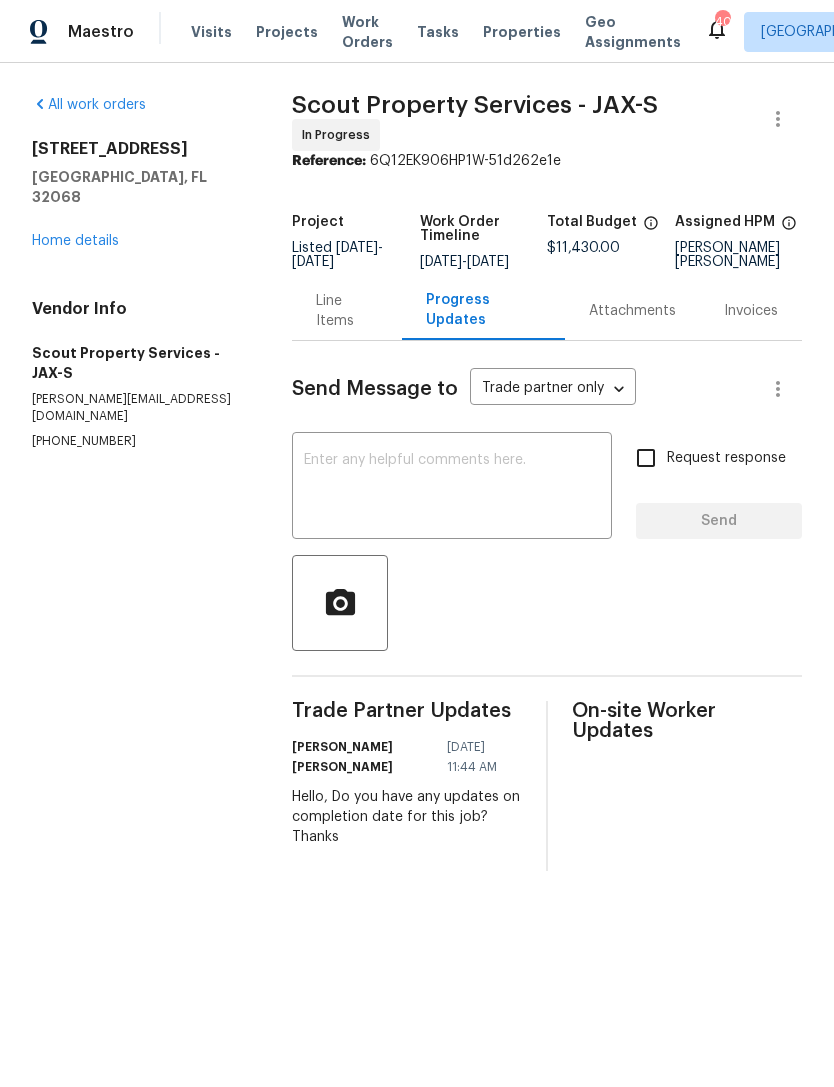 click on "Home details" at bounding box center (75, 241) 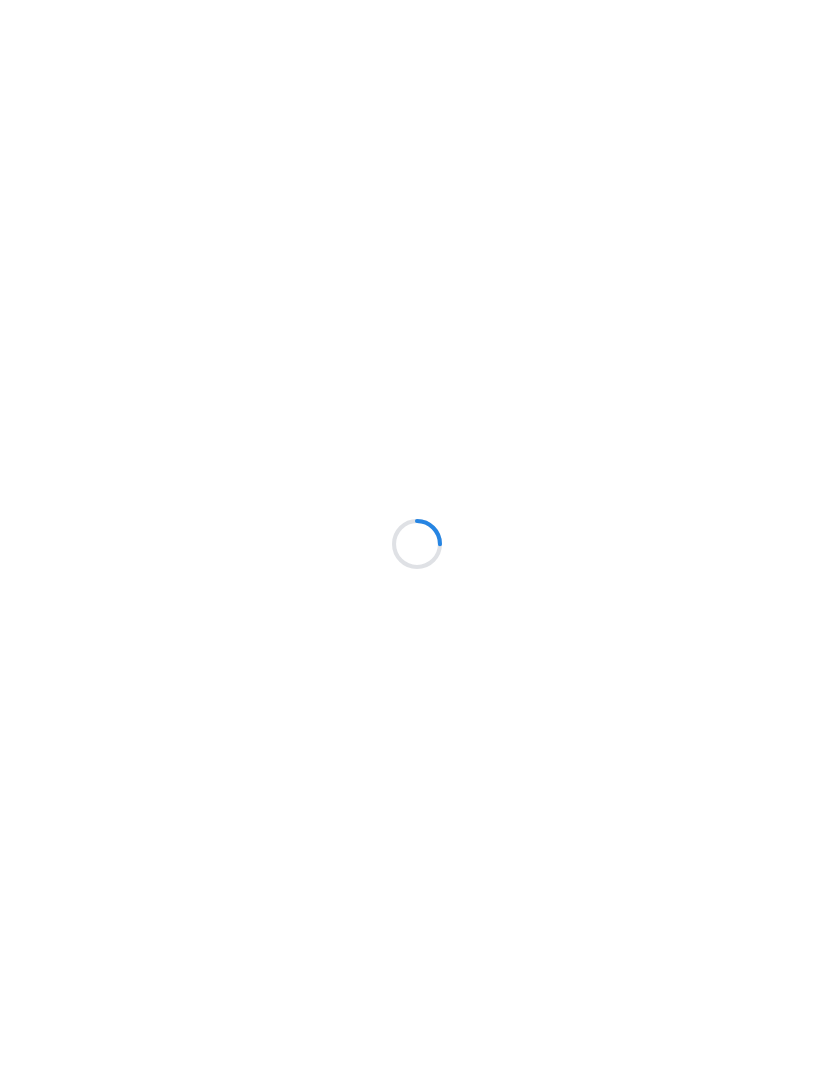 scroll, scrollTop: 0, scrollLeft: 0, axis: both 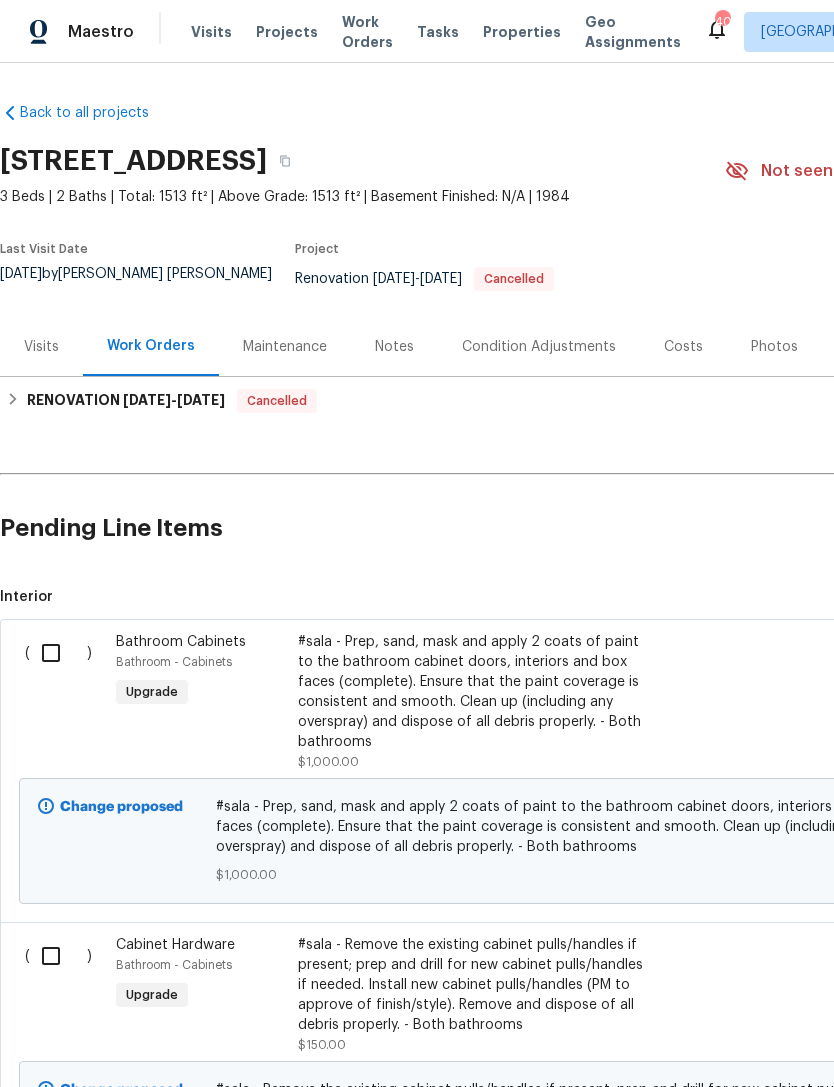 click on "Visits" at bounding box center [41, 347] 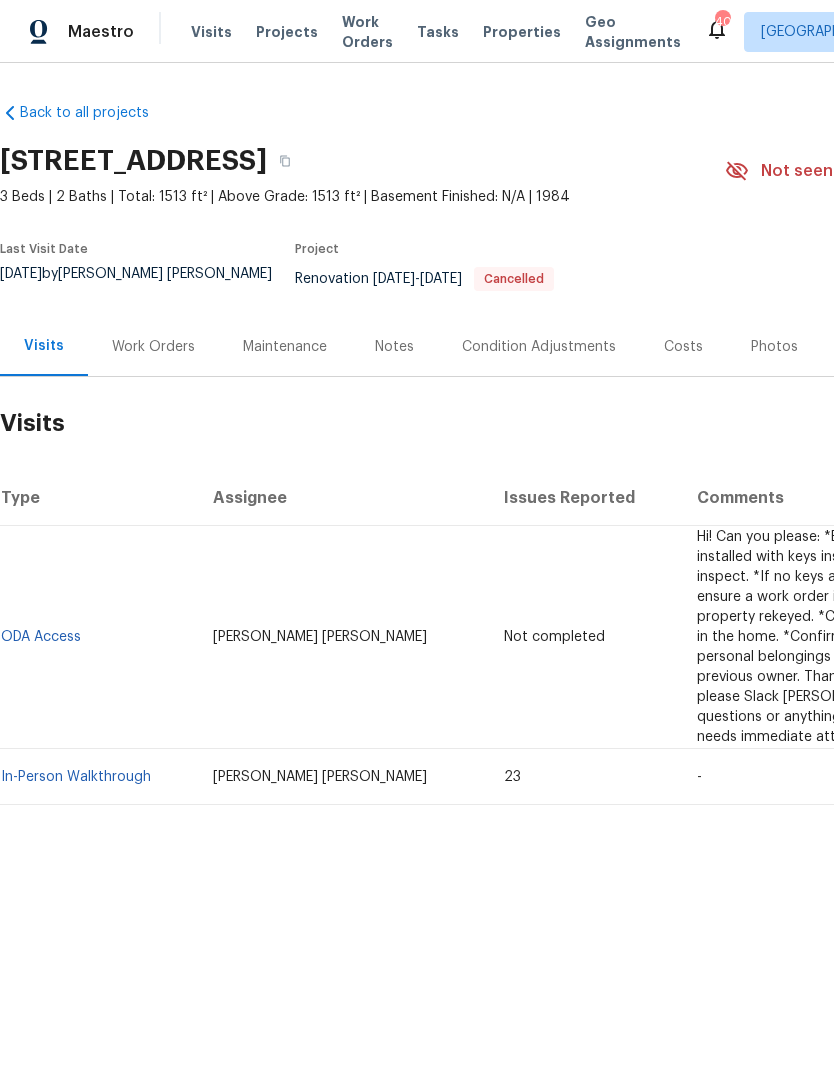 click on "In-Person Walkthrough" at bounding box center [76, 777] 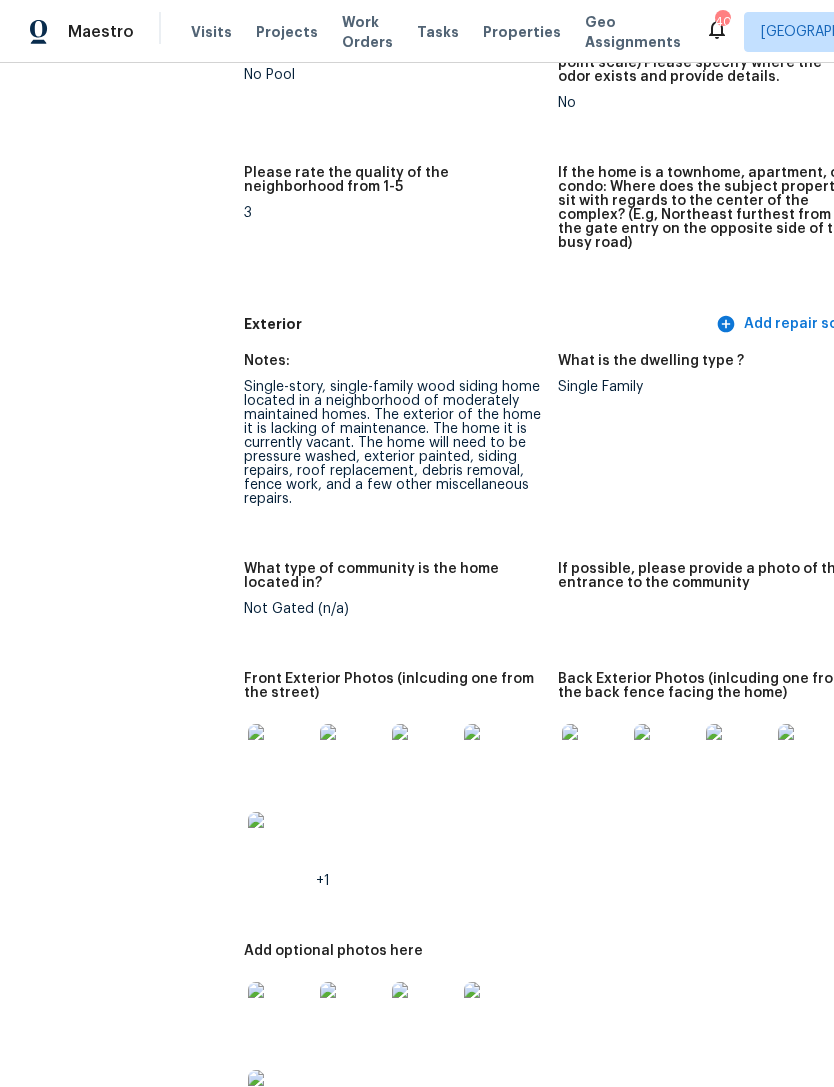 scroll, scrollTop: 605, scrollLeft: 0, axis: vertical 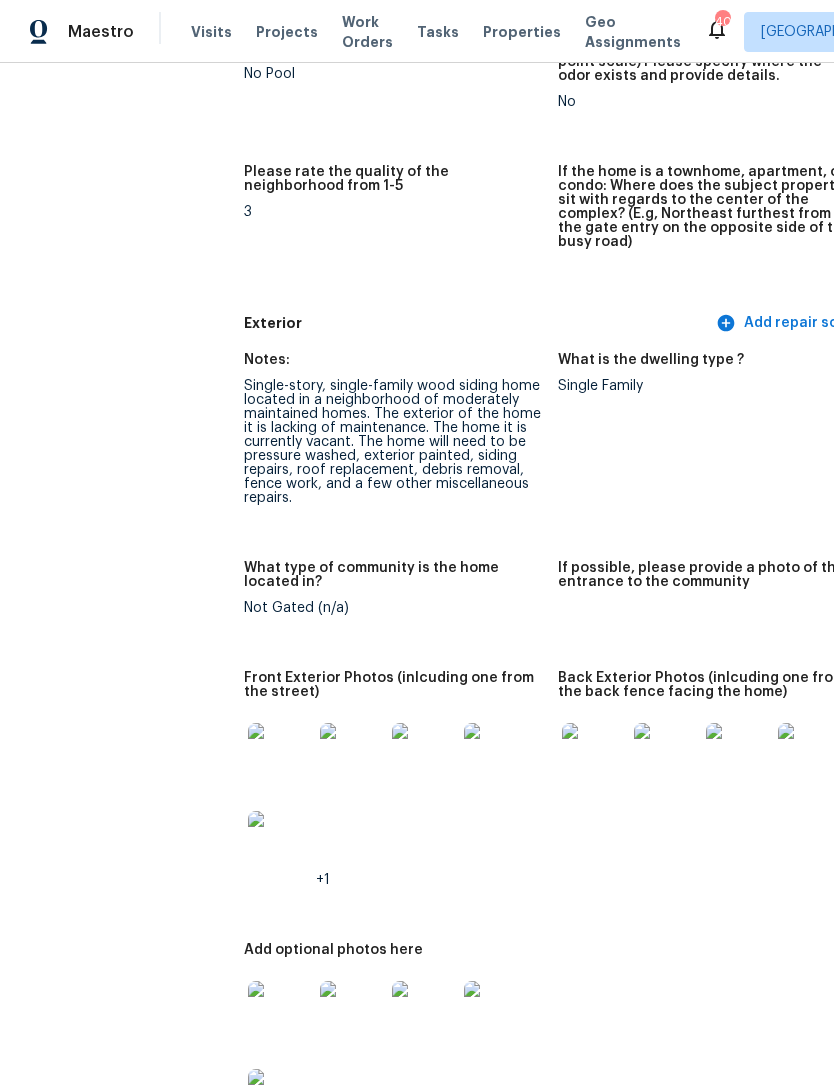 click at bounding box center [424, 755] 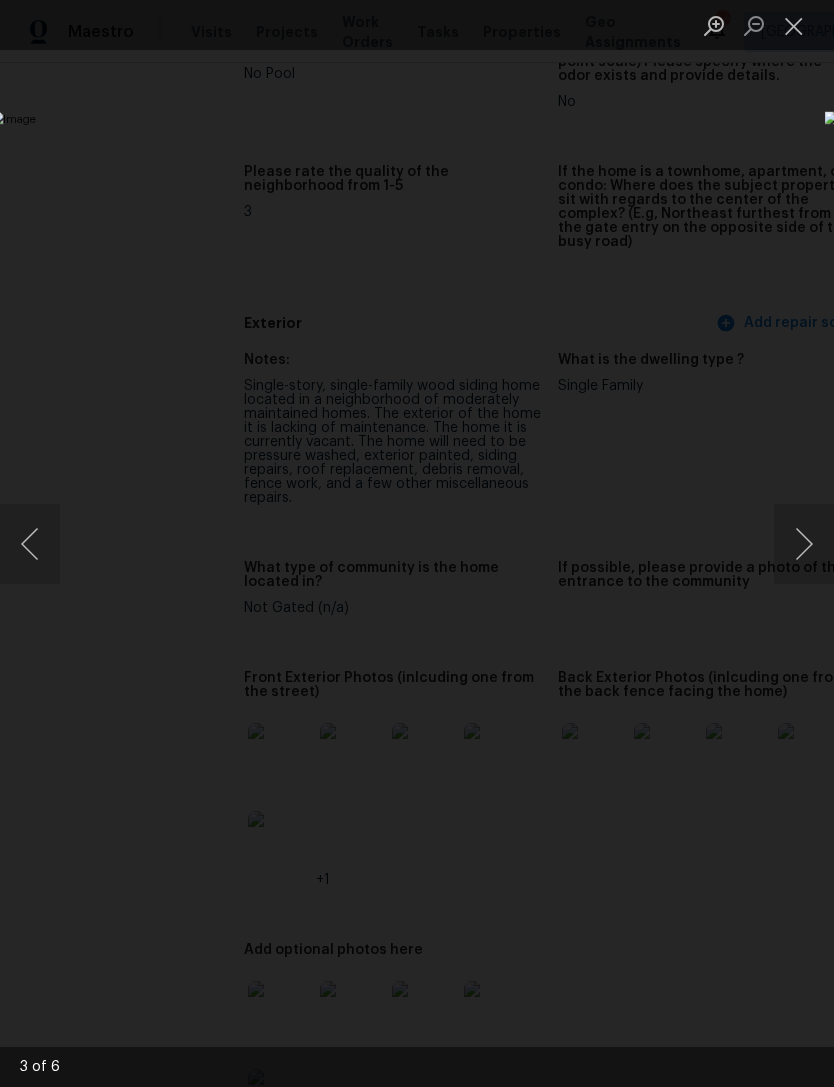 click at bounding box center (804, 544) 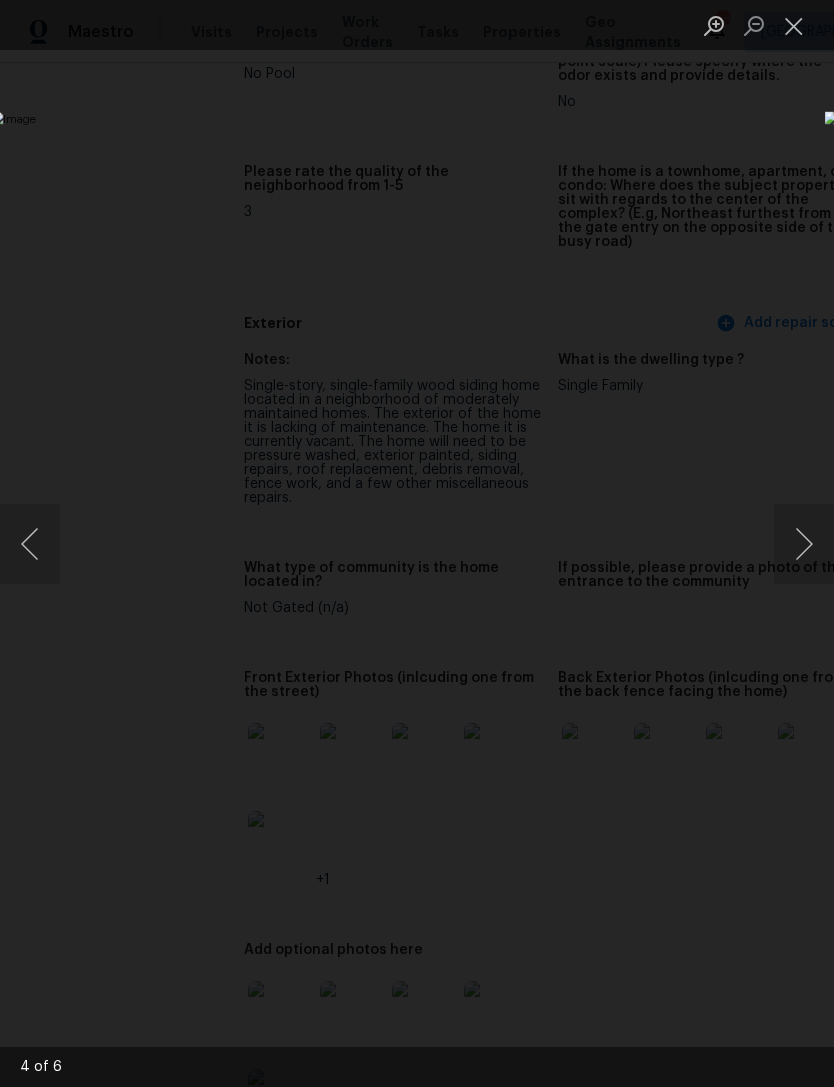 click at bounding box center [804, 544] 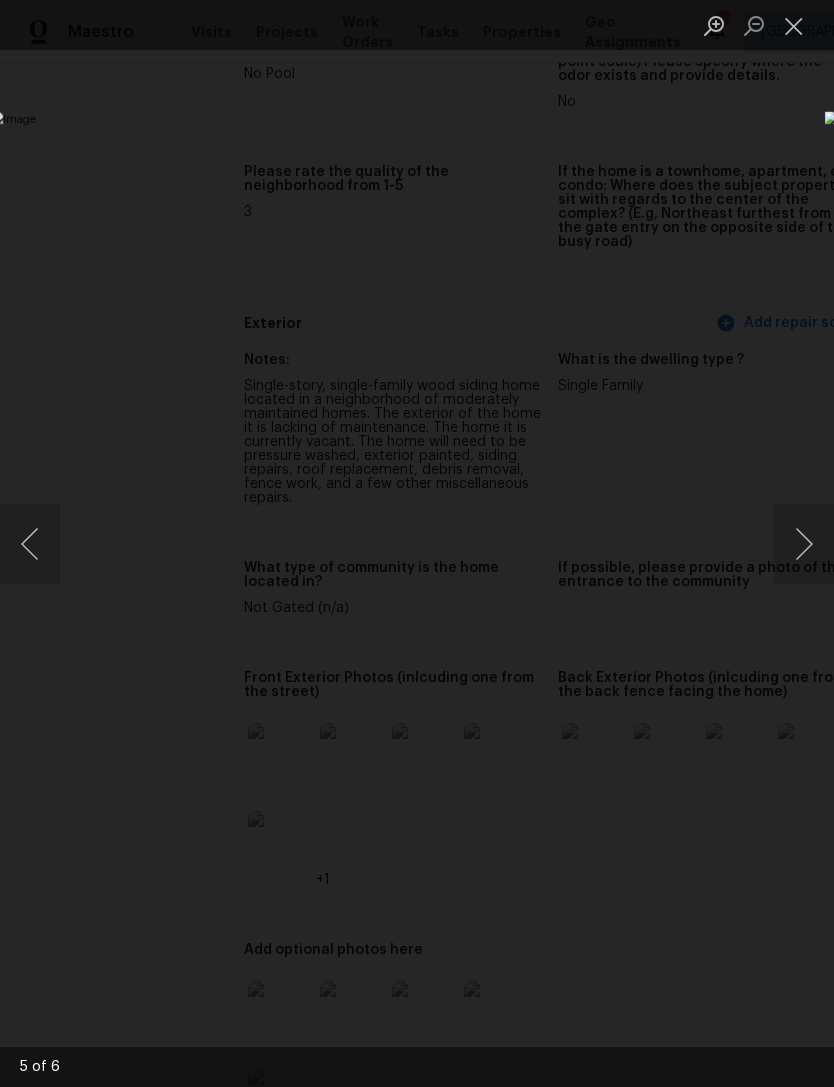 click at bounding box center (804, 544) 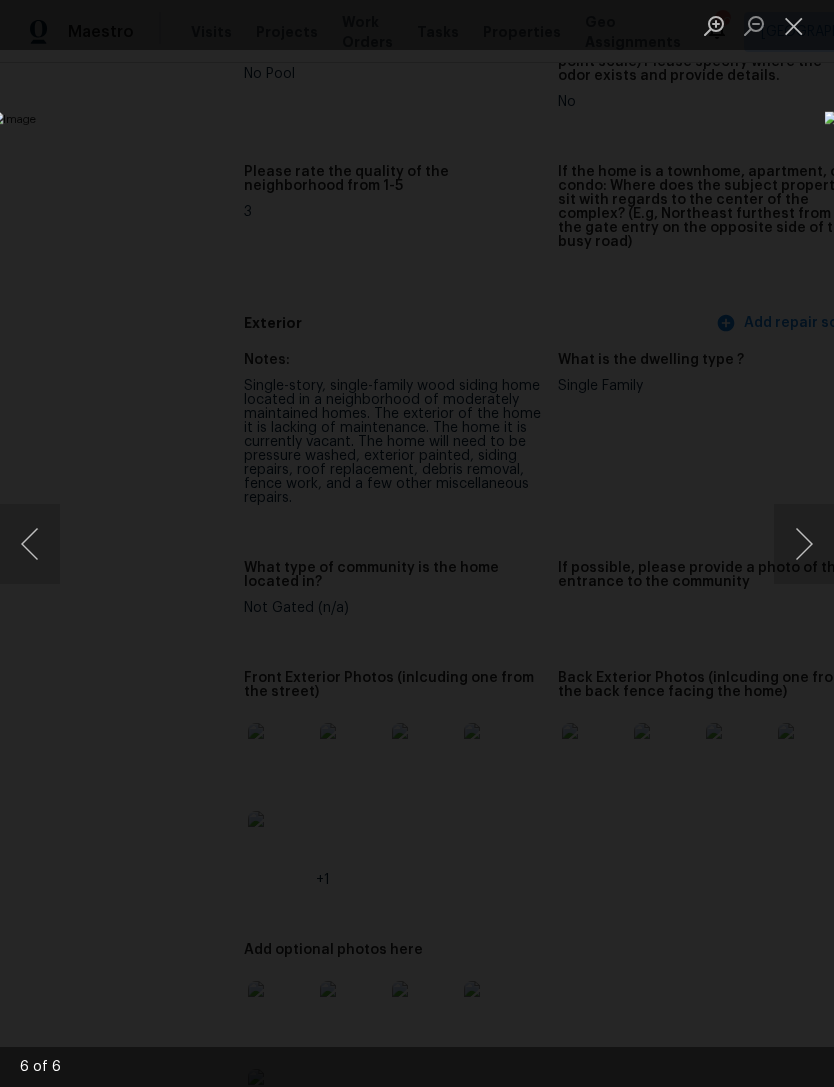 click at bounding box center (794, 25) 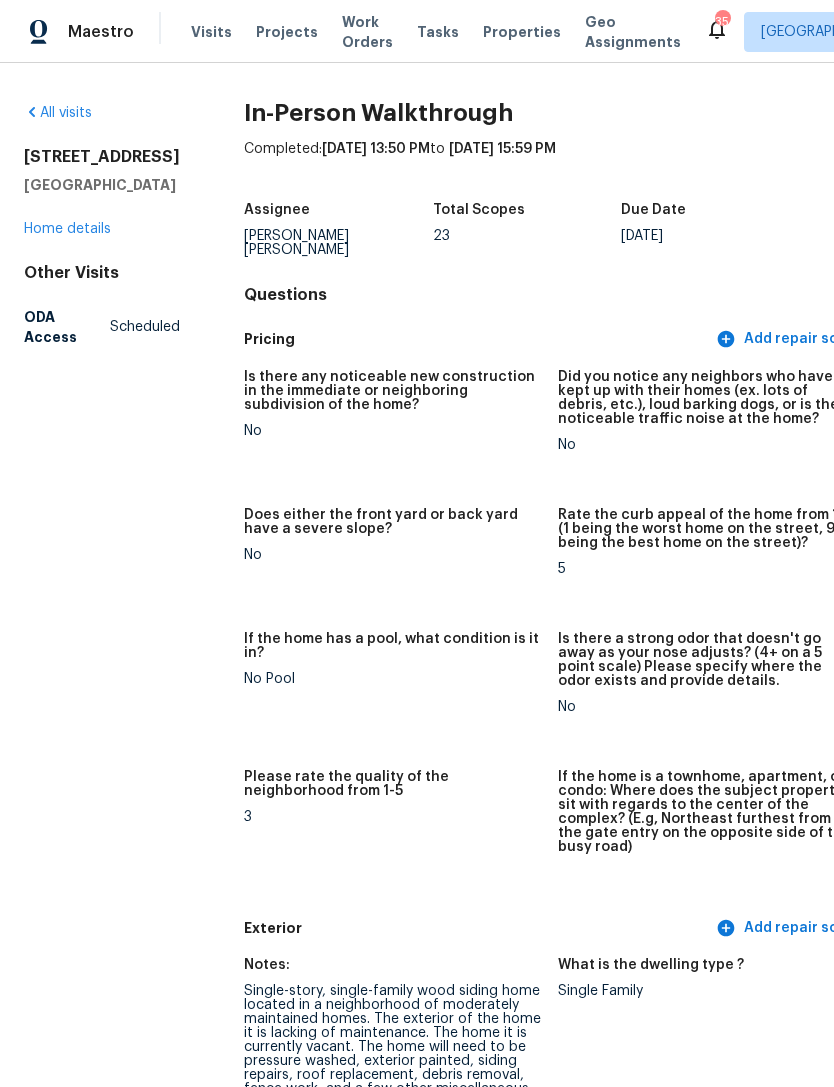 scroll, scrollTop: 0, scrollLeft: 0, axis: both 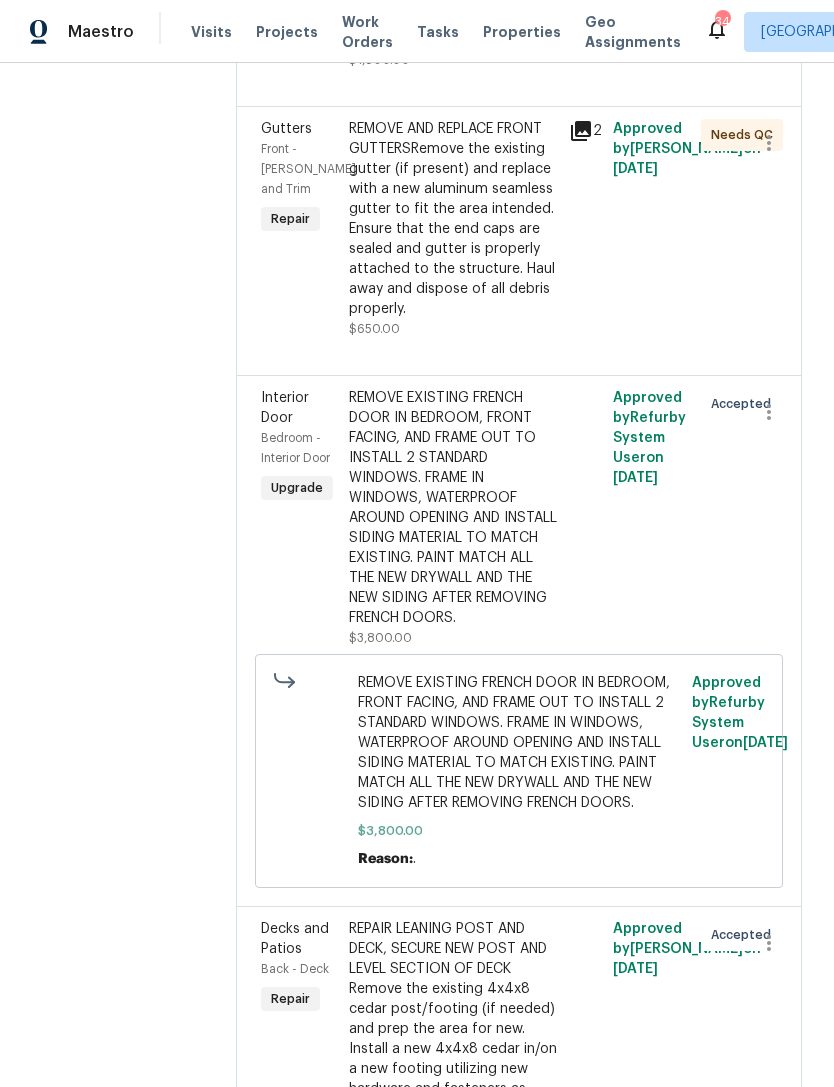click on "REMOVE EXISTING FRENCH DOOR IN BEDROOM, FRONT FACING, AND FRAME OUT TO INSTALL 2 STANDARD WINDOWS. FRAME IN WINDOWS, WATERPROOF AROUND OPENING AND INSTALL SIDING MATERIAL TO MATCH EXISTING.
PAINT MATCH ALL THE NEW DRYWALL AND THE NEW SIDING AFTER REMOVING FRENCH DOORS." at bounding box center (519, 743) 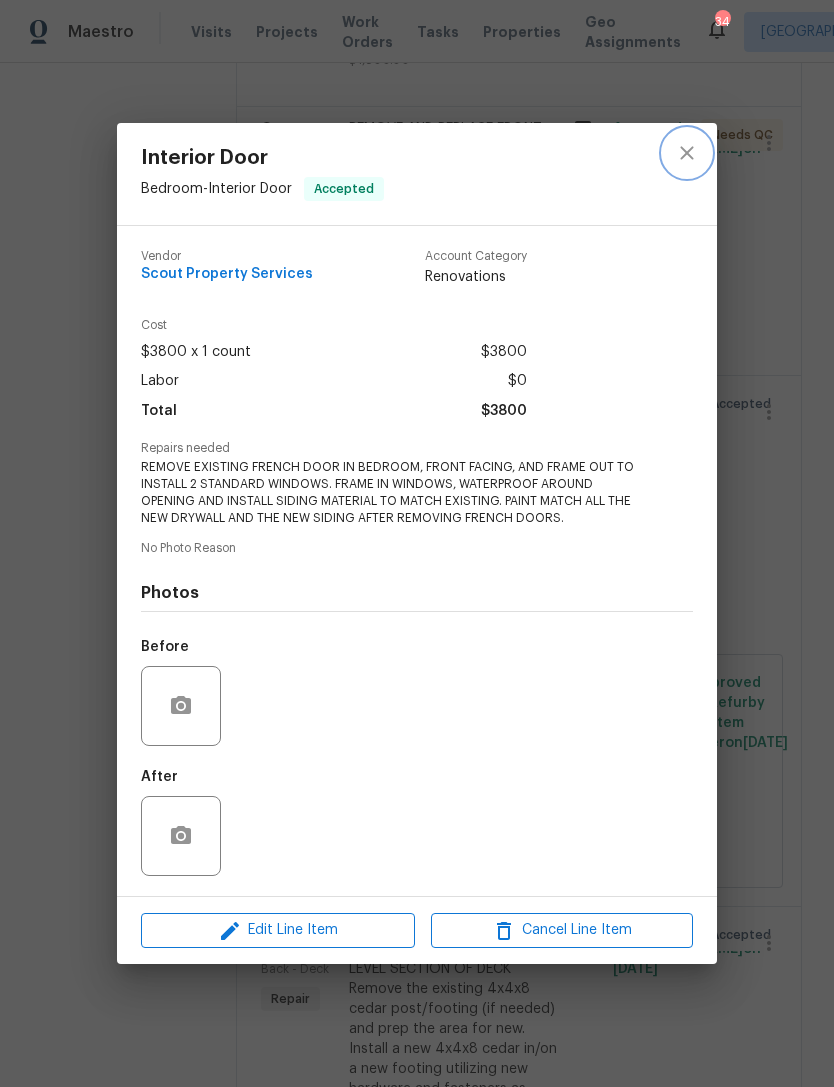 click at bounding box center [687, 153] 